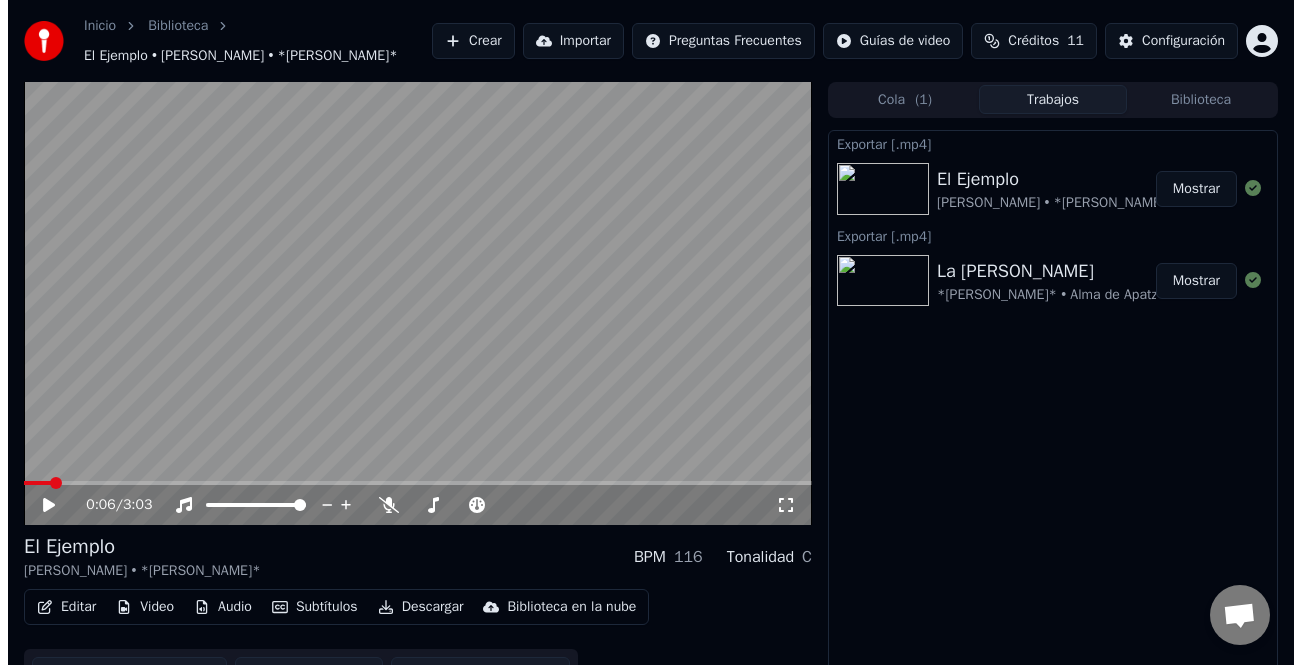 scroll, scrollTop: 0, scrollLeft: 0, axis: both 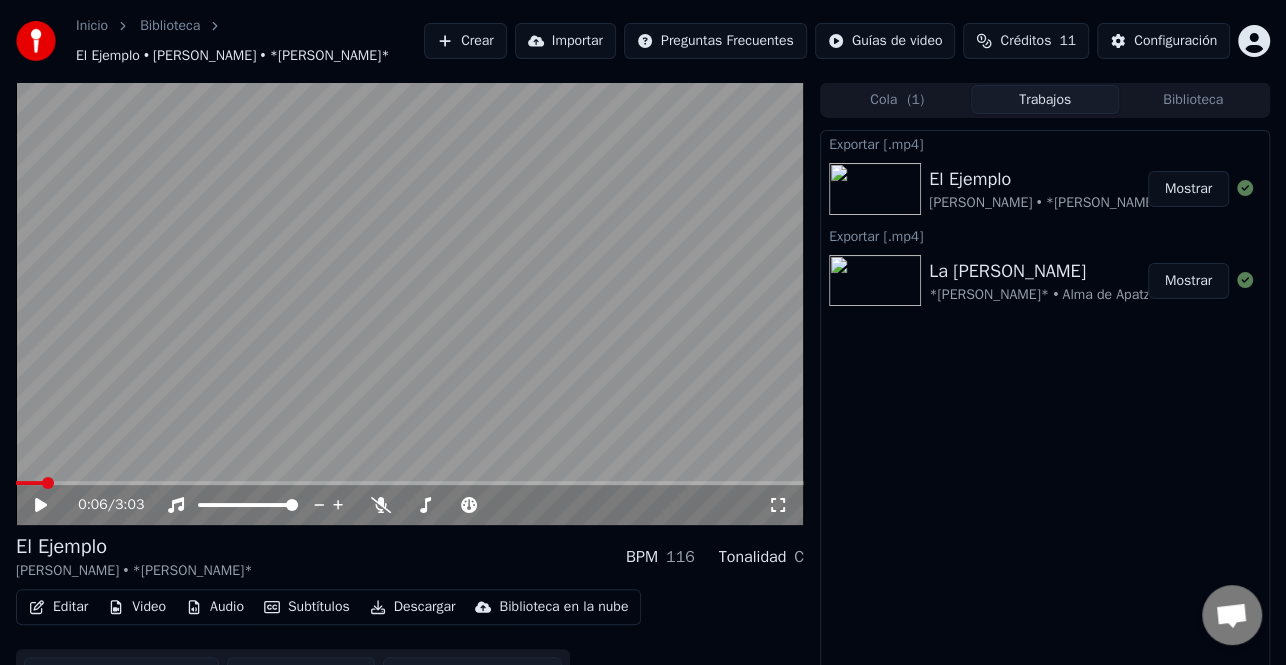 click on "Mostrar" at bounding box center (1188, 189) 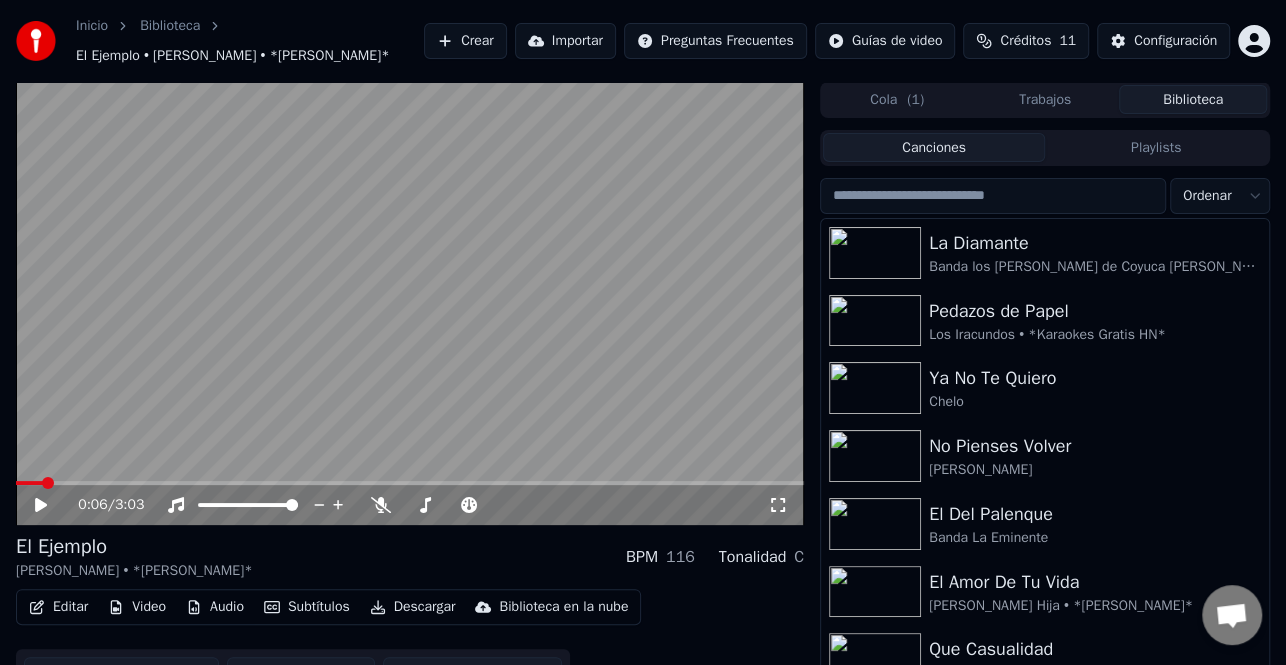 click at bounding box center (993, 196) 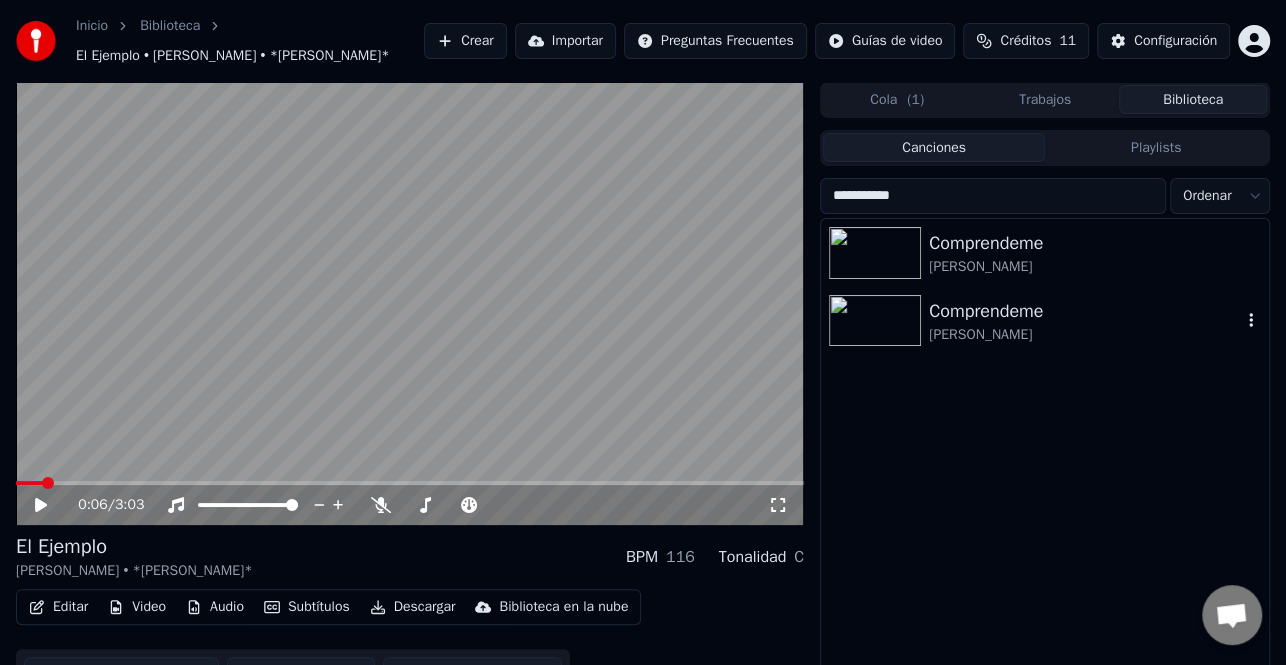 type on "**********" 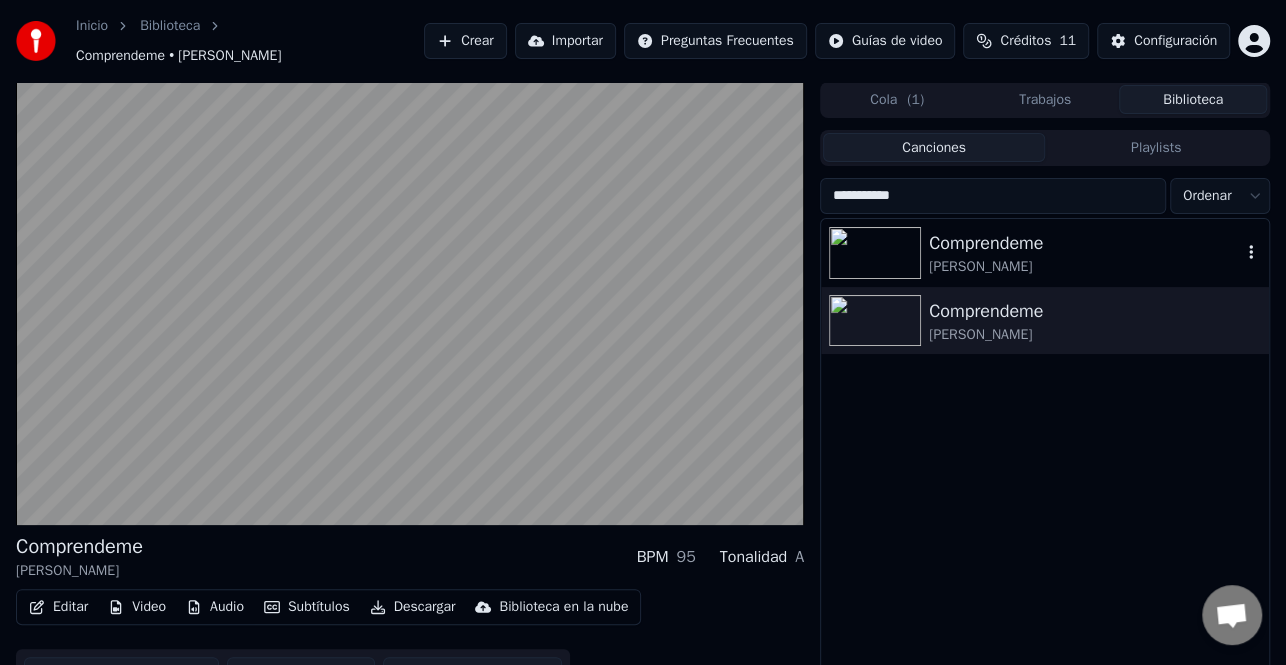 click on "Comprendeme" at bounding box center (1085, 243) 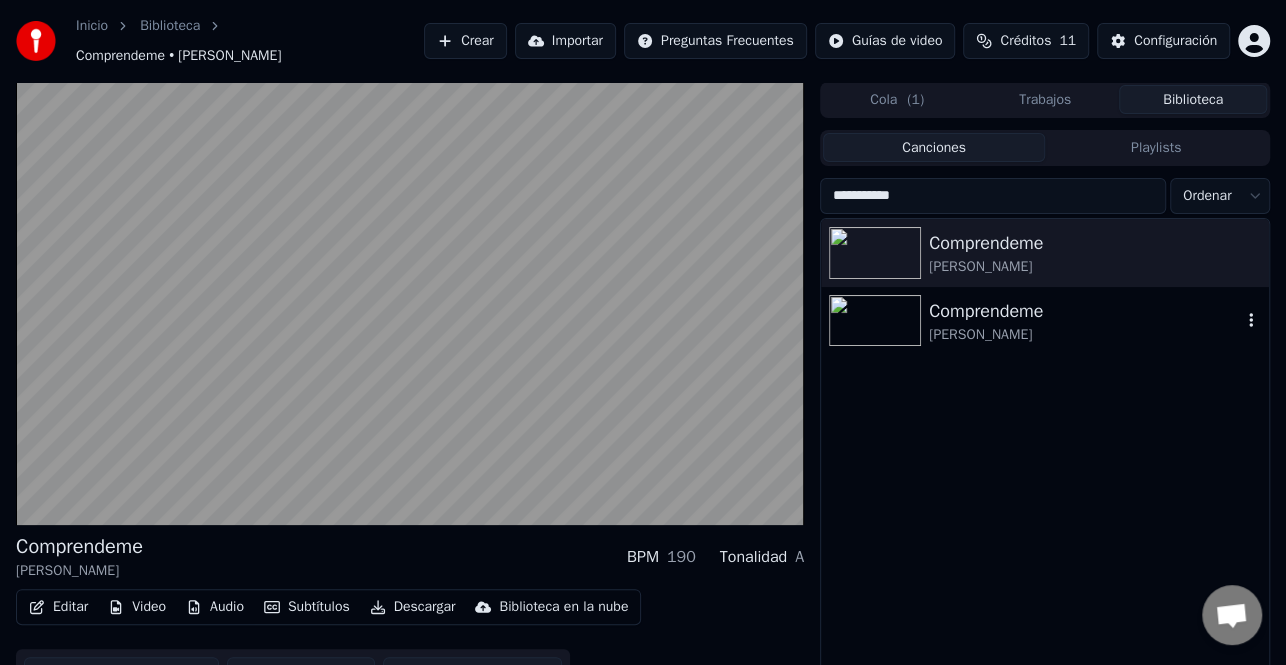click on "Comprendeme" at bounding box center [1085, 311] 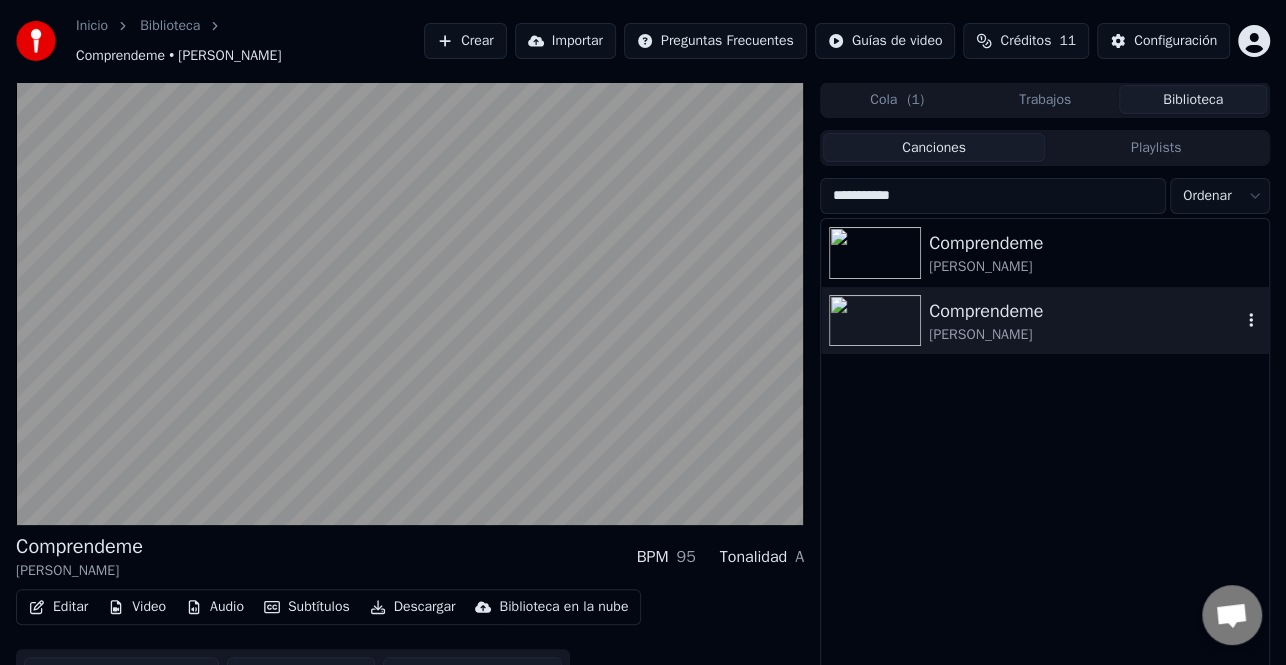 click at bounding box center [875, 321] 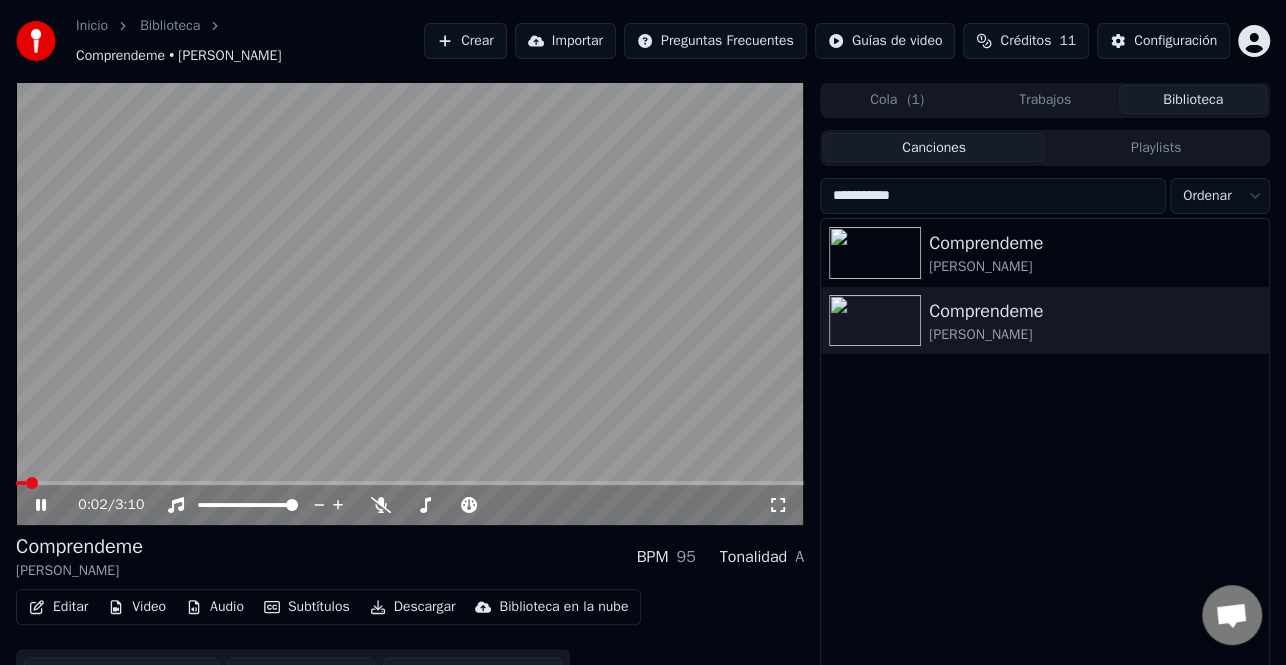 click on "0:02  /  3:10" at bounding box center [410, 505] 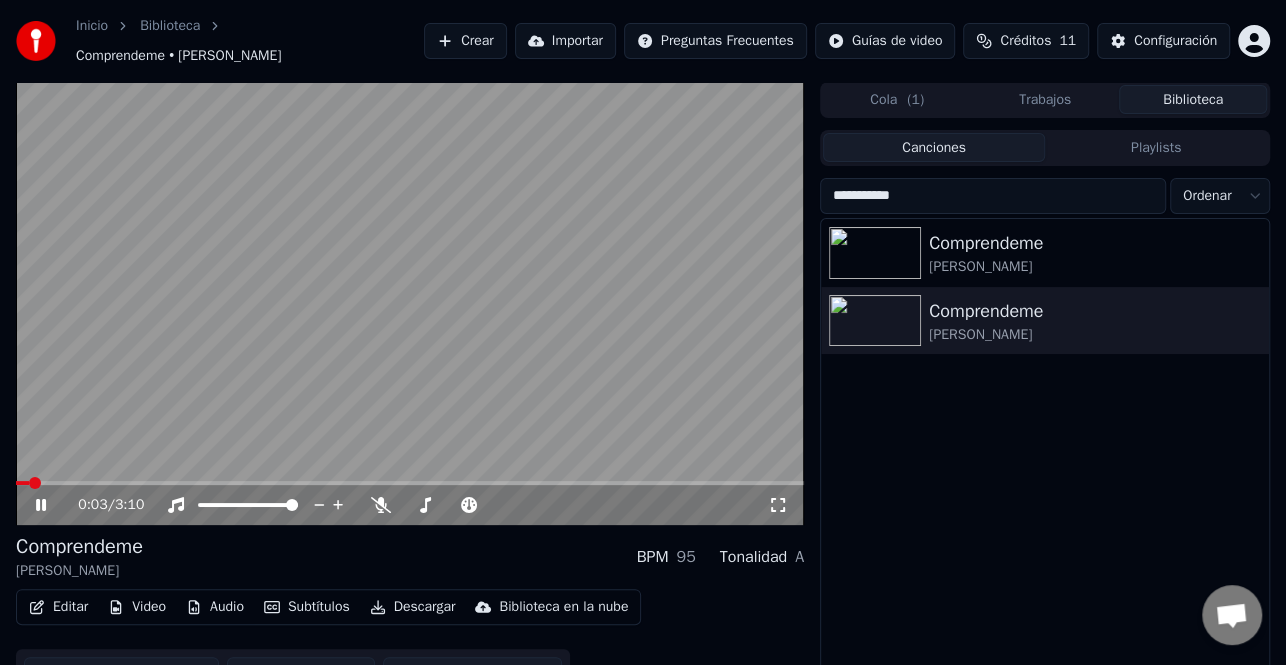 click 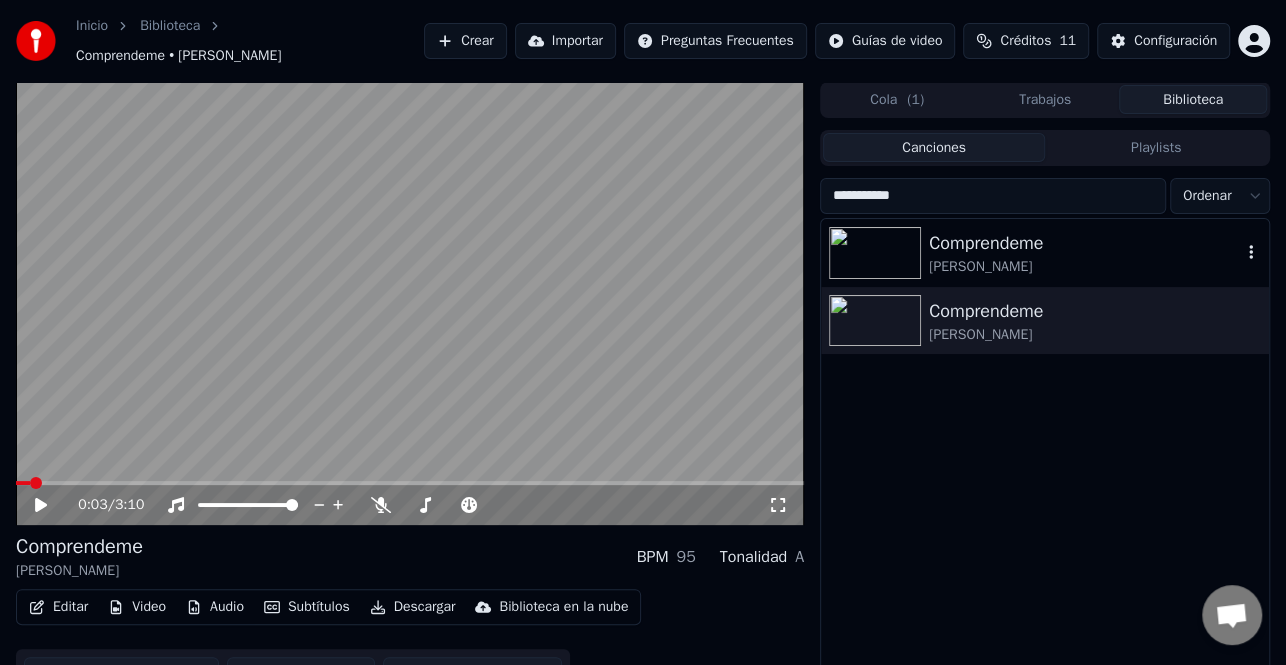 click on "Comprendeme" at bounding box center [1085, 243] 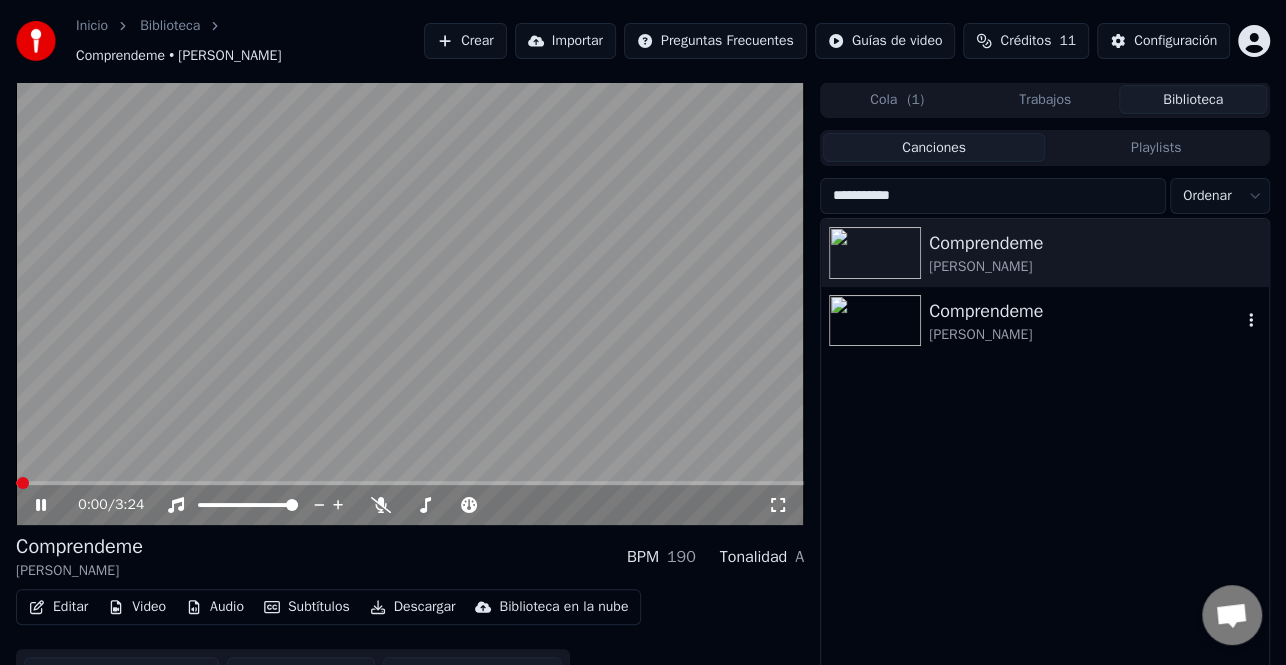 click on "Comprendeme [PERSON_NAME]" at bounding box center [1045, 321] 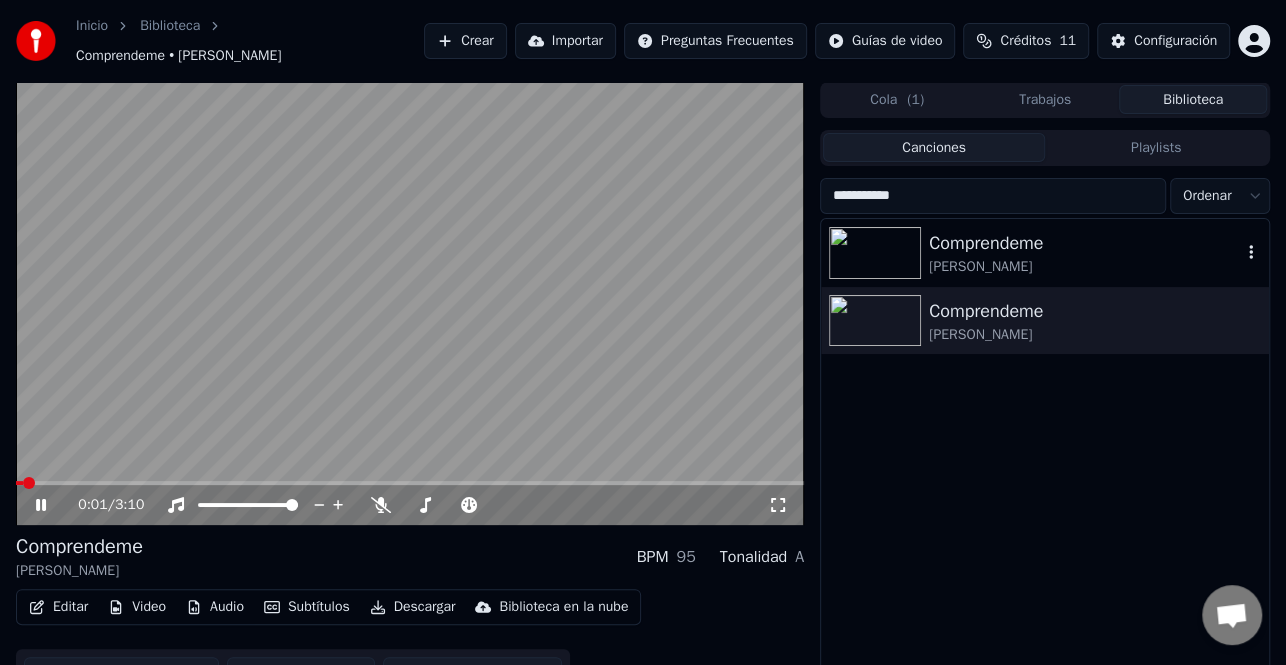 click on "Comprendeme" at bounding box center (1085, 243) 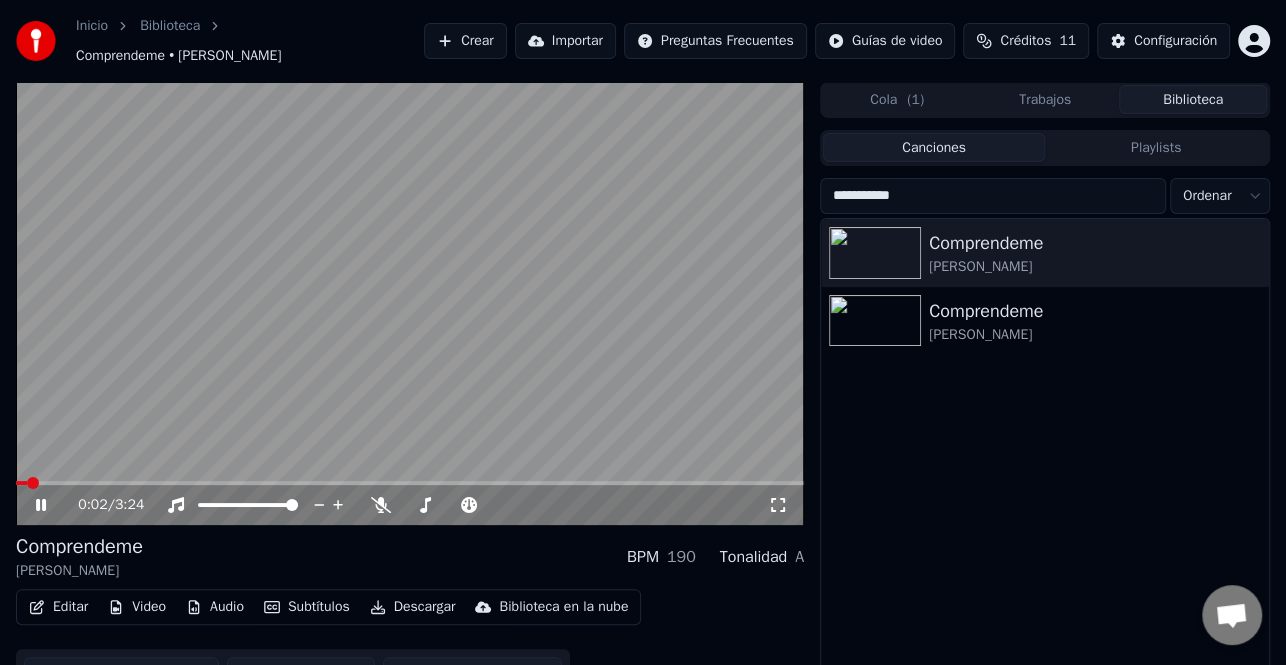 click 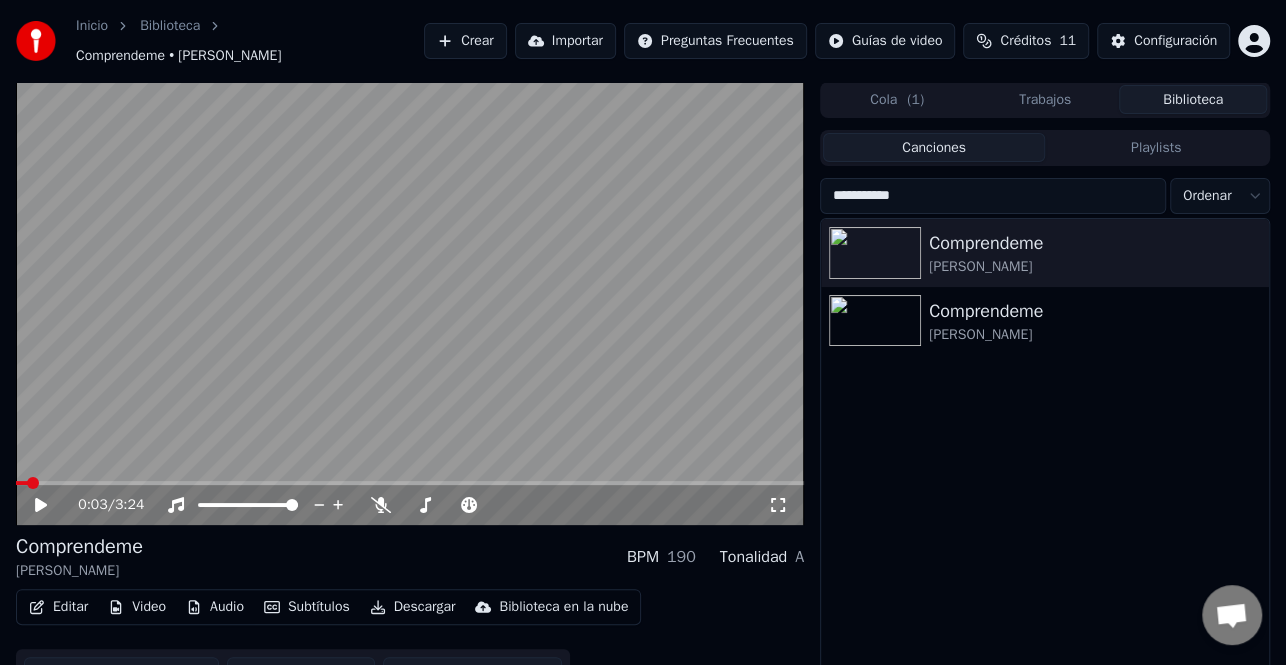 click on "Editar" at bounding box center [58, 607] 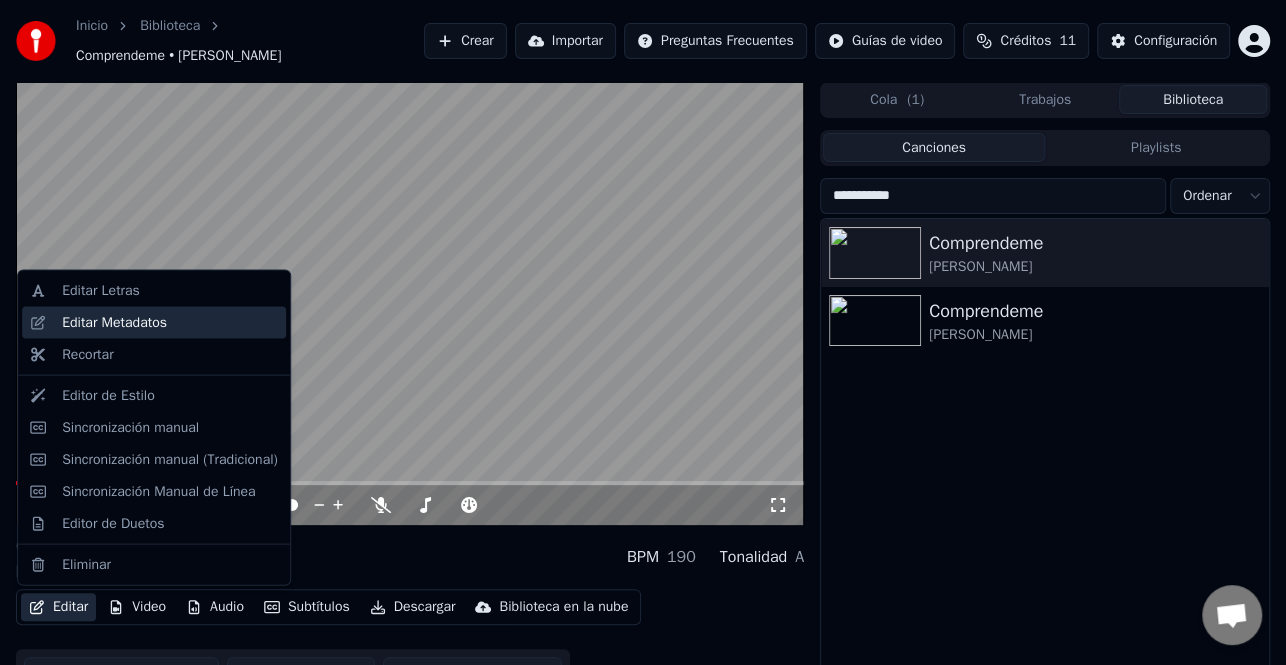 click on "Editar Metadatos" at bounding box center (114, 323) 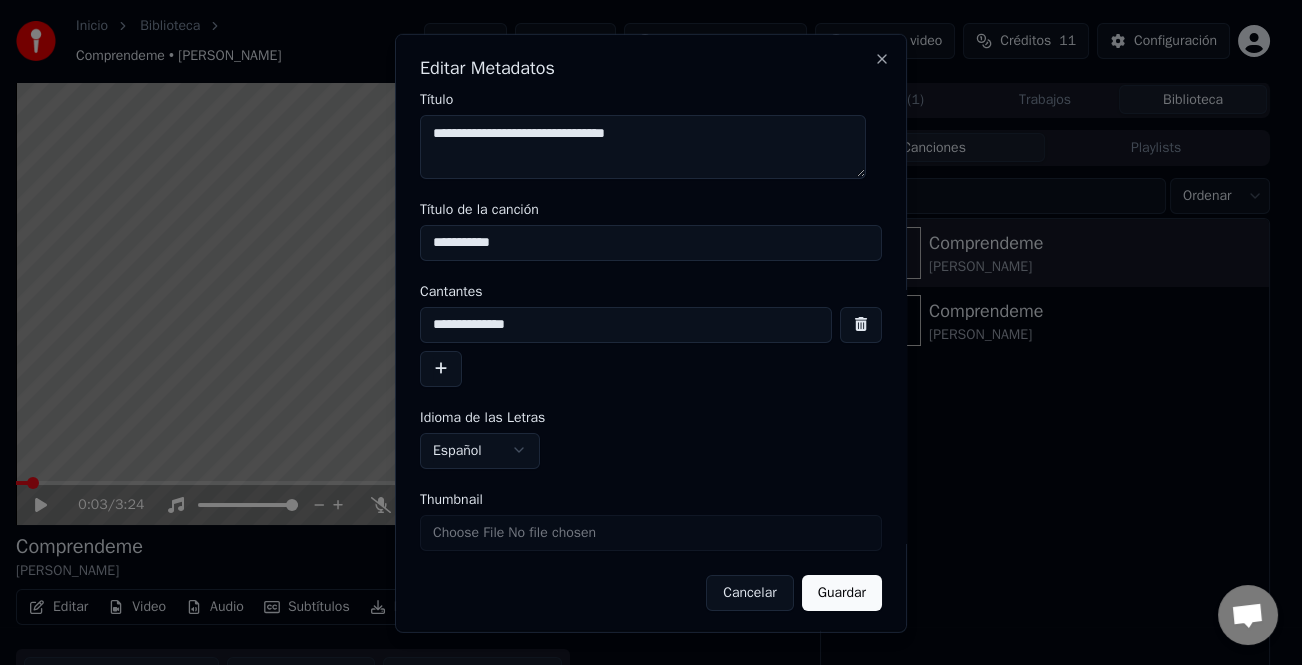 click at bounding box center (441, 368) 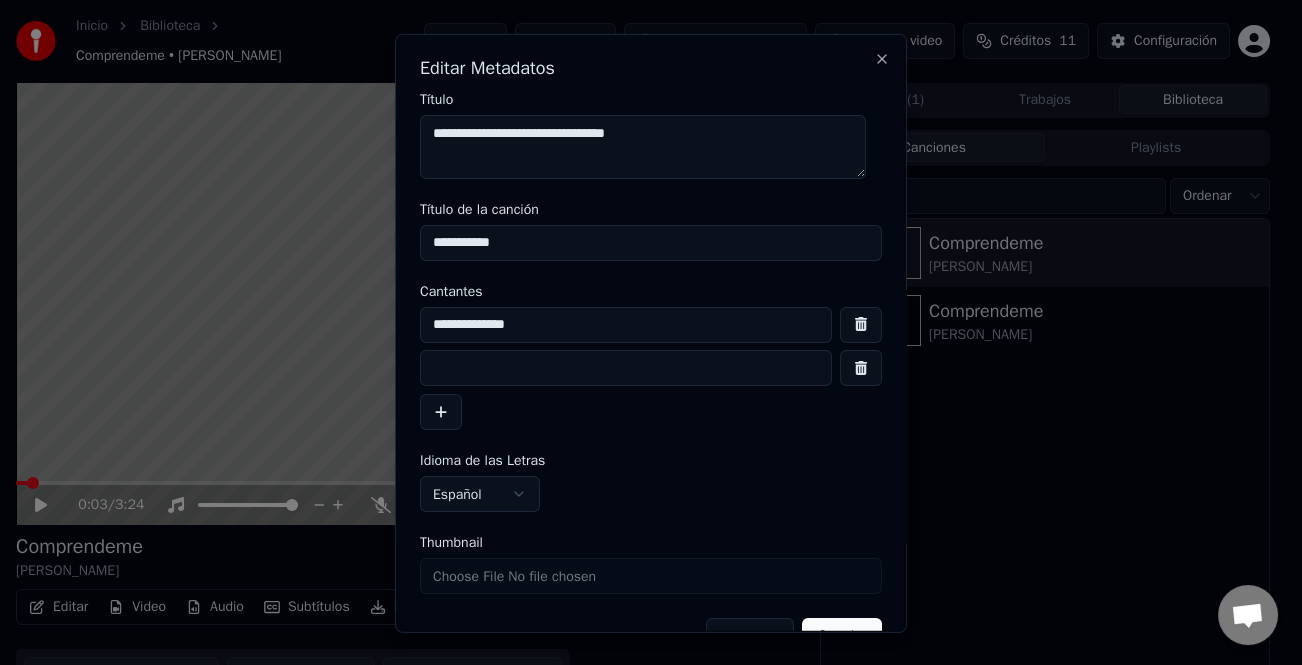 click at bounding box center (626, 368) 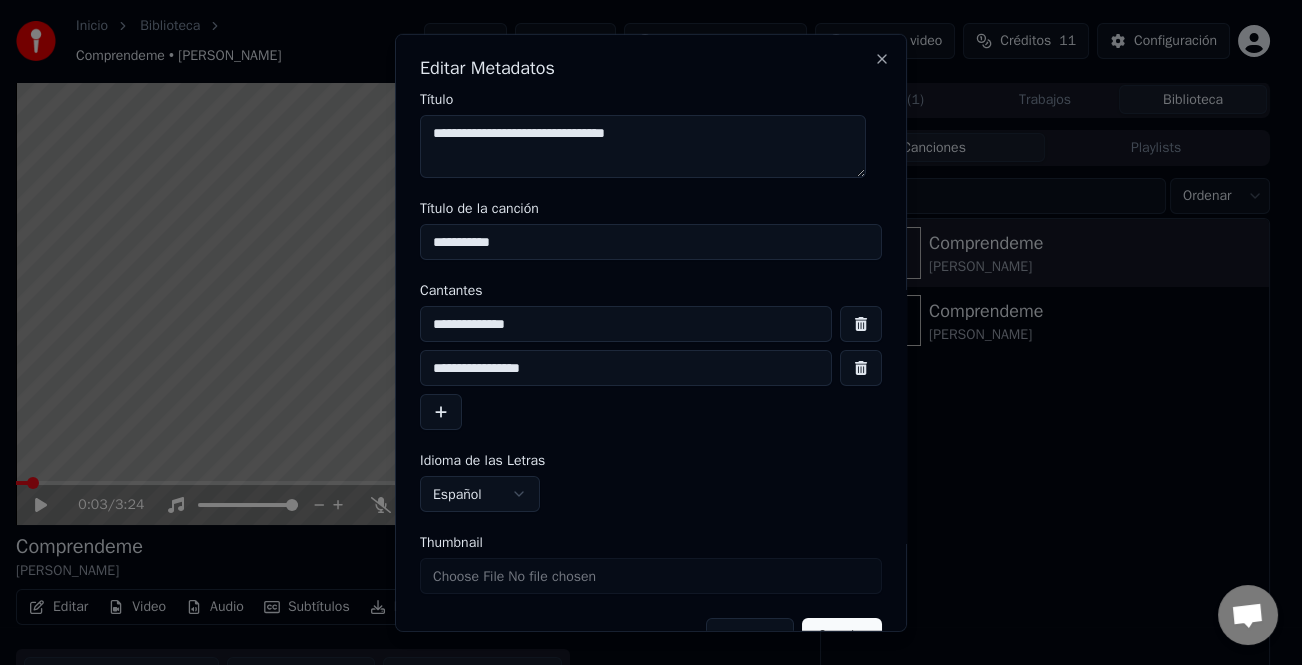 click on "**********" at bounding box center [626, 368] 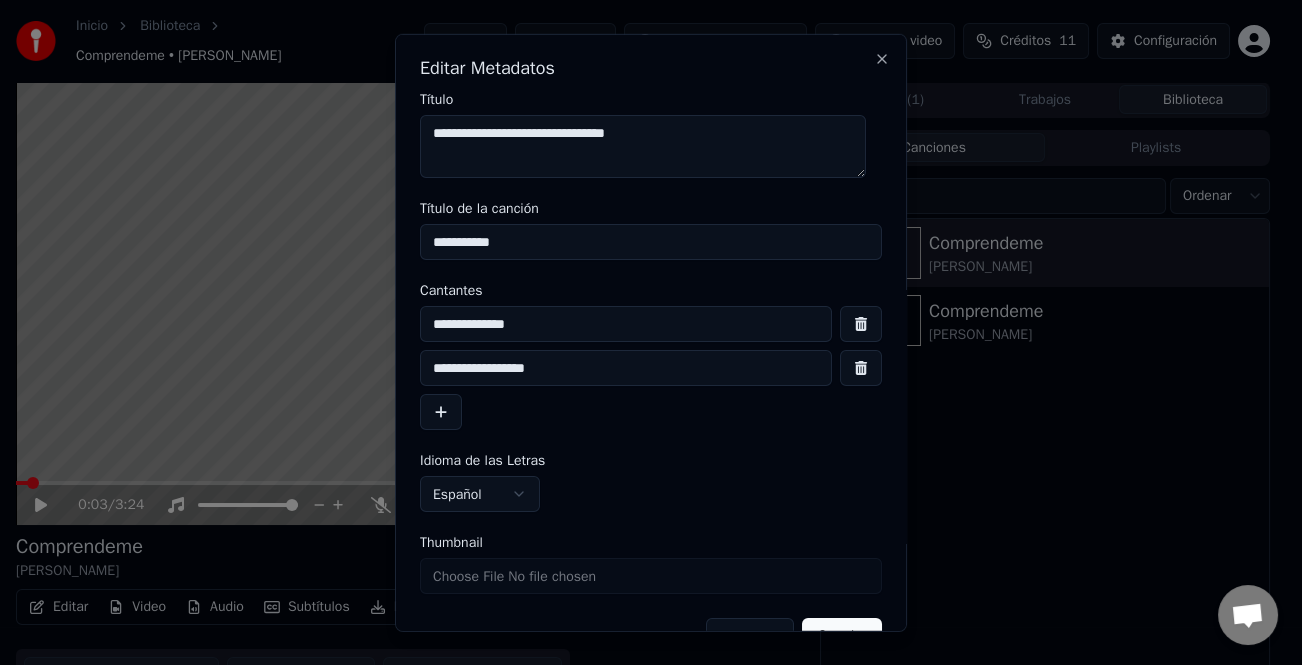 scroll, scrollTop: 47, scrollLeft: 0, axis: vertical 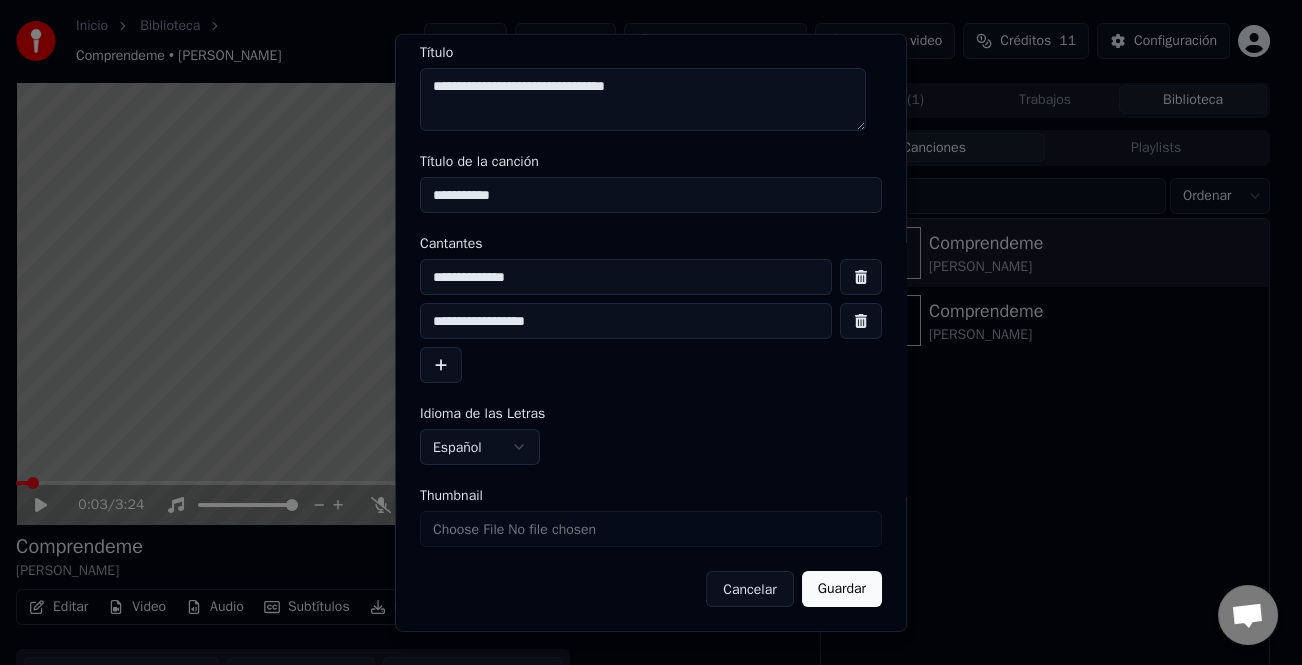 type on "**********" 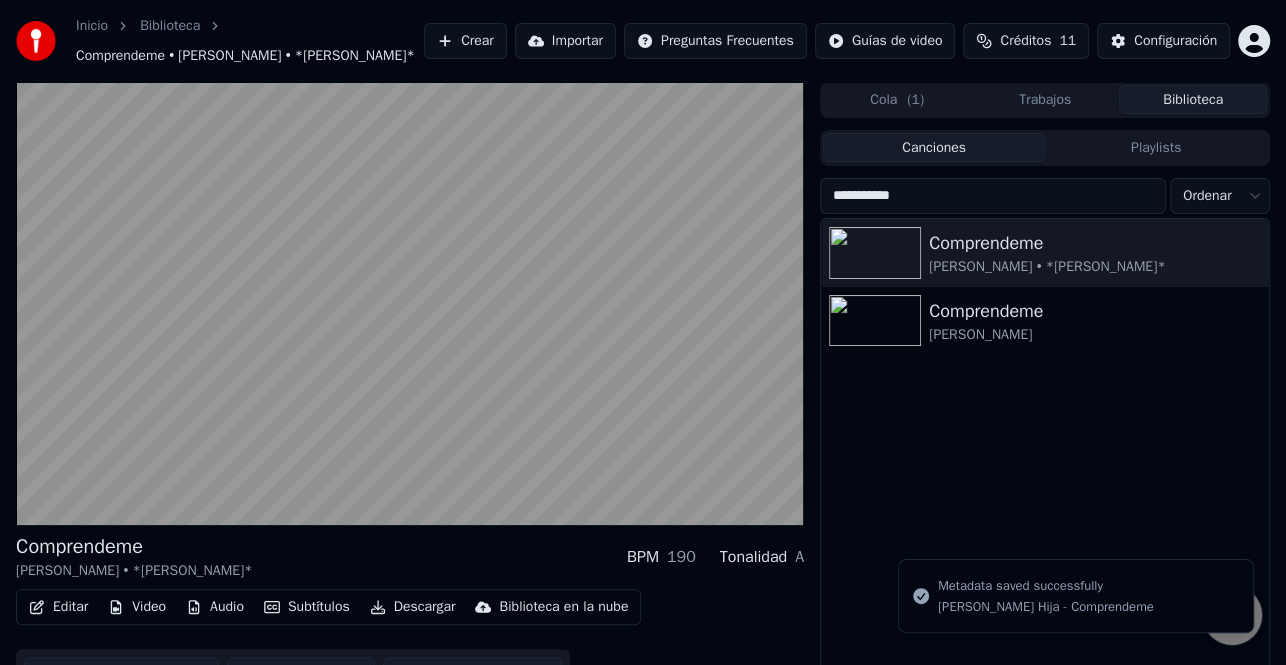 click on "Video" at bounding box center (137, 607) 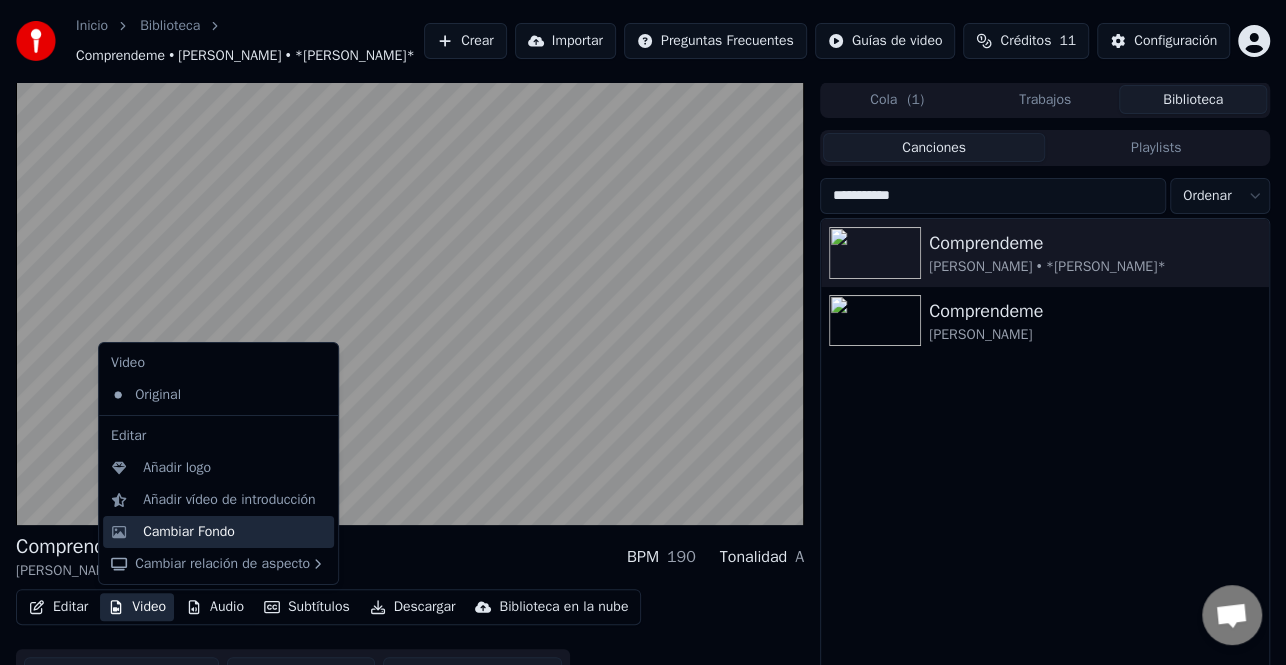 click on "Cambiar Fondo" at bounding box center [189, 532] 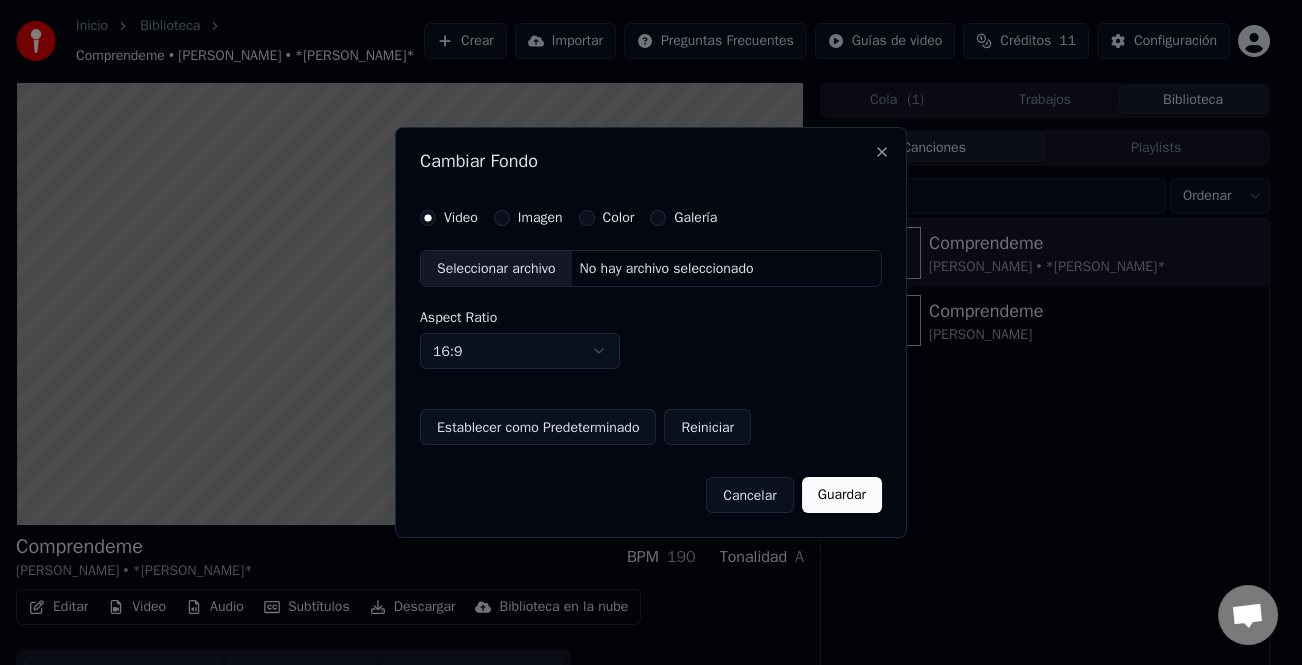 click on "Imagen" at bounding box center (540, 218) 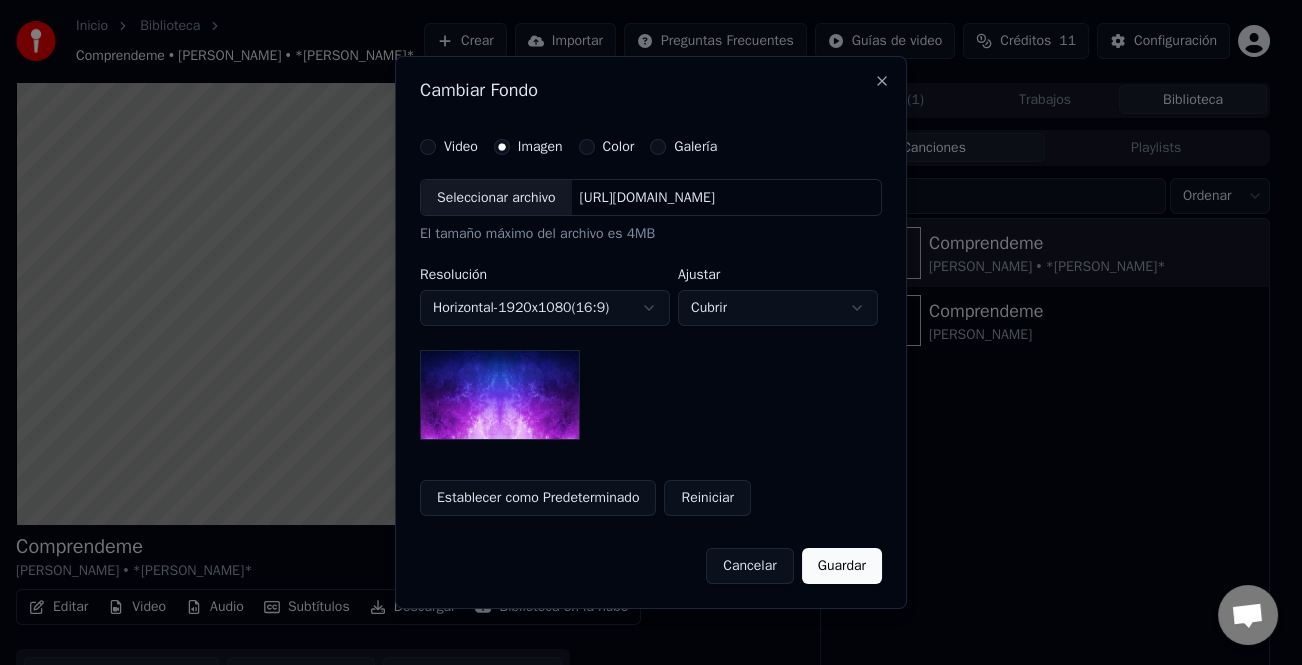 click on "Guardar" at bounding box center (842, 566) 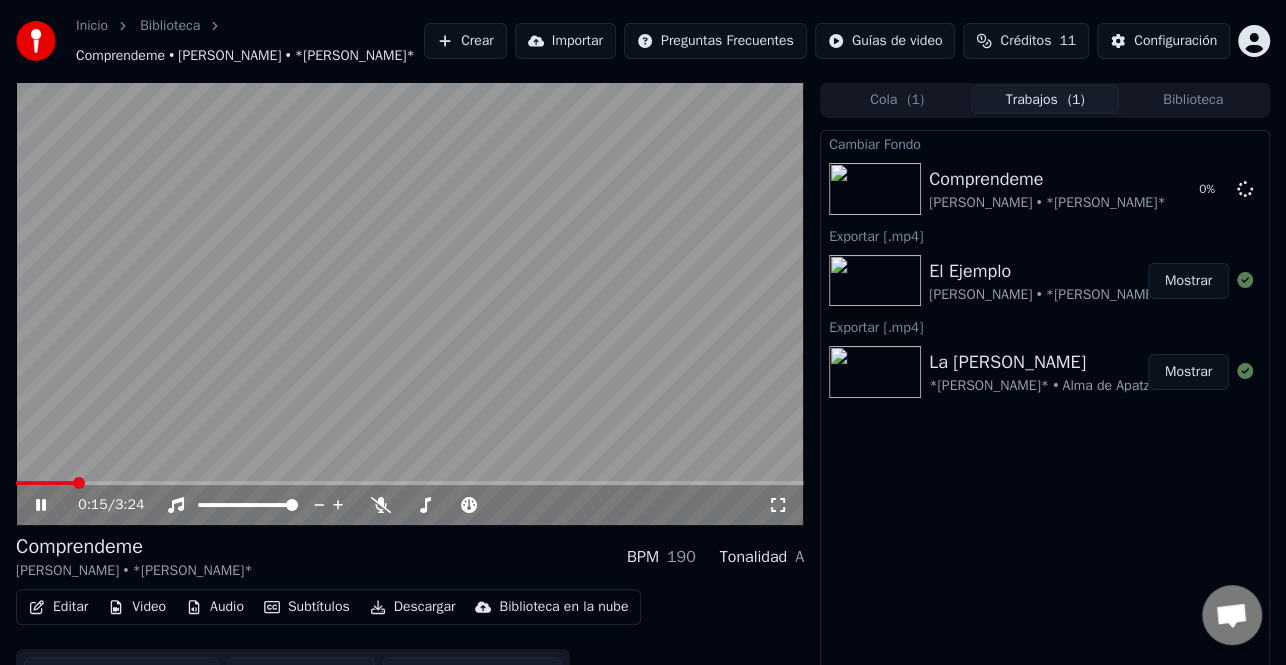 click 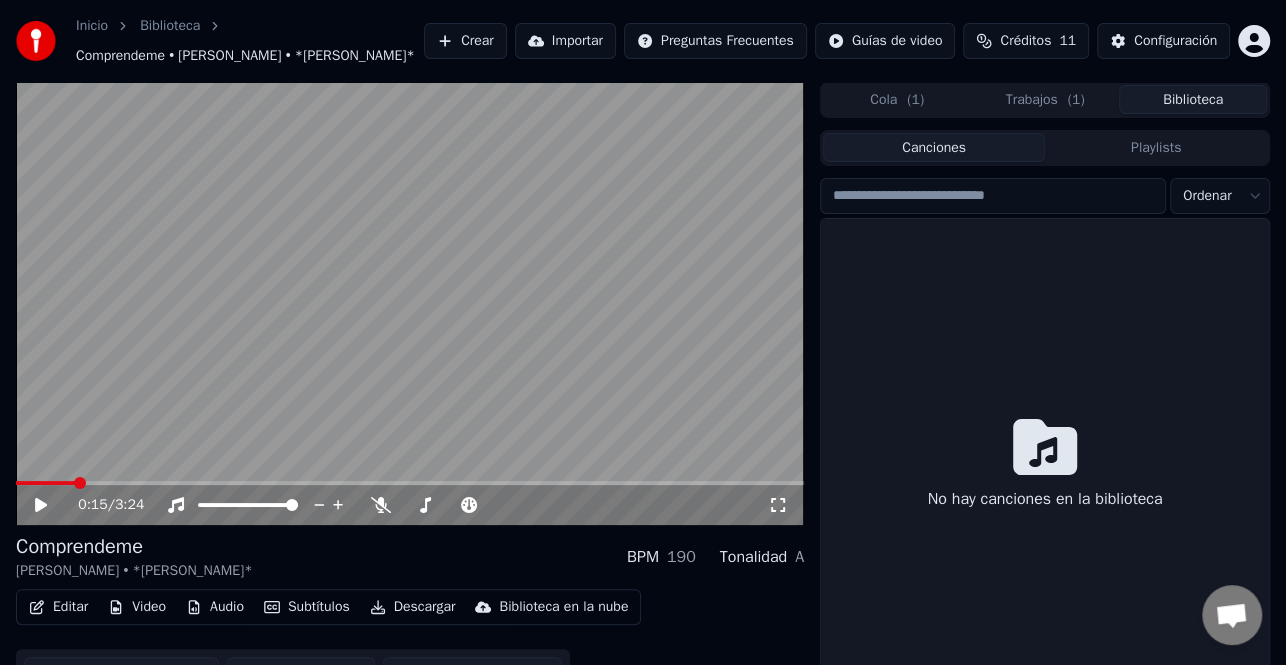 click on "Biblioteca" at bounding box center [1193, 99] 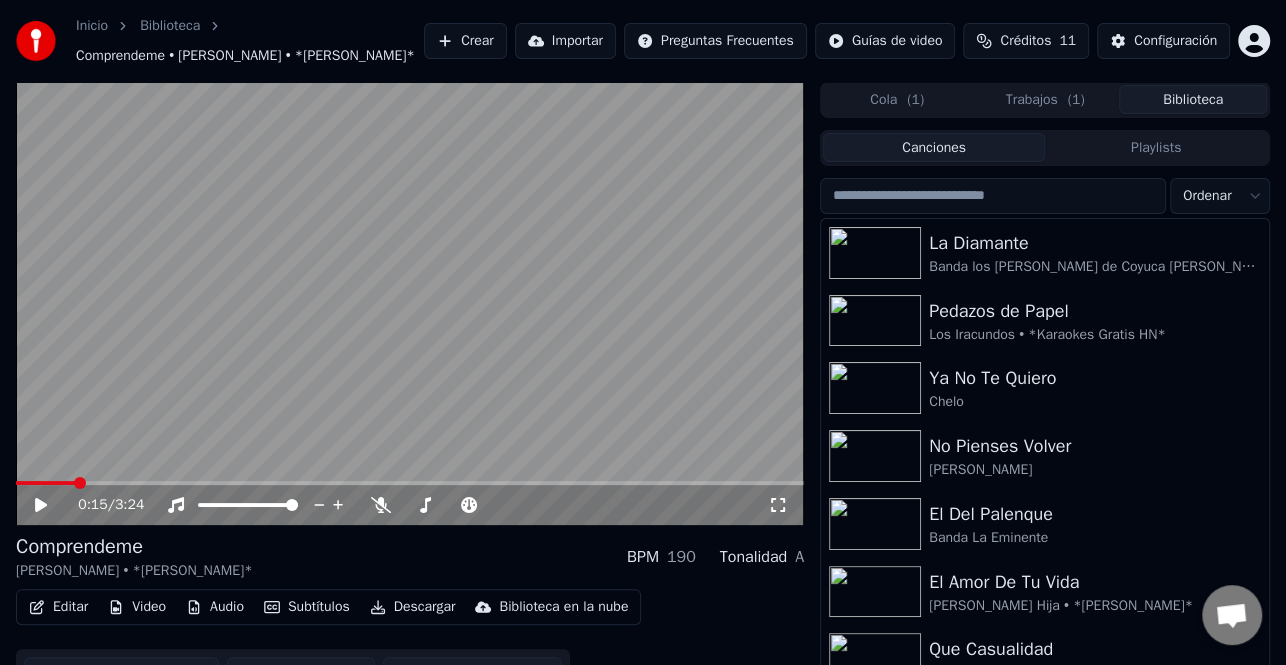 click at bounding box center (993, 196) 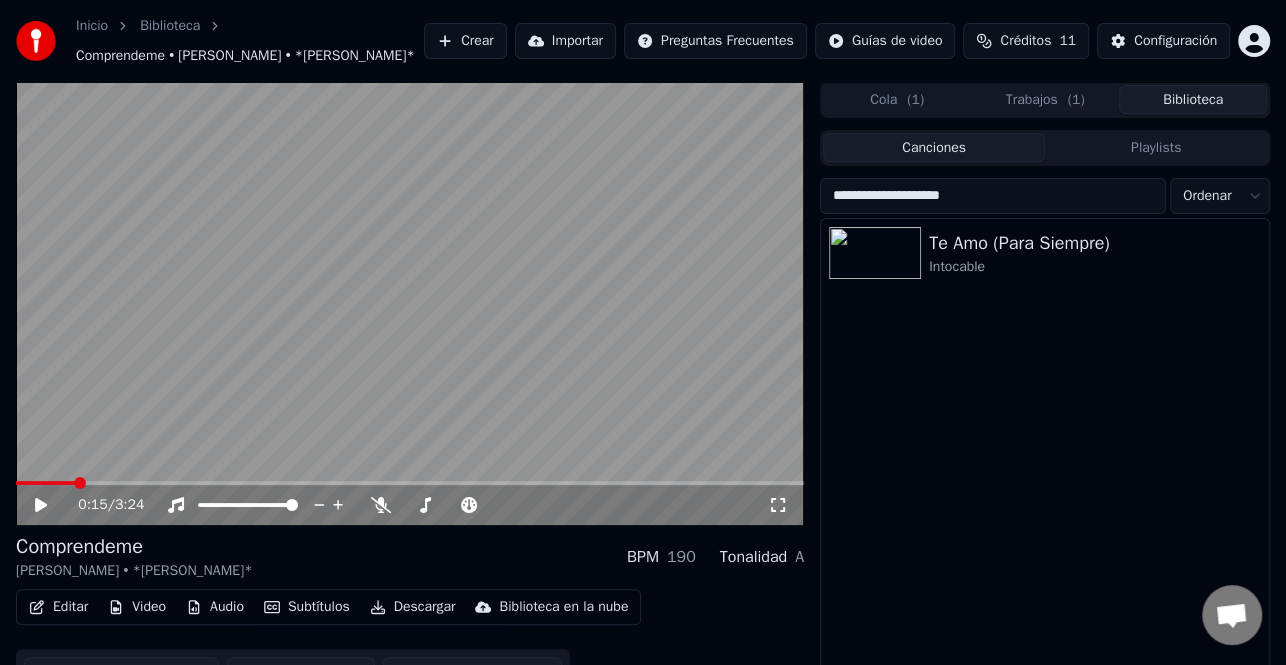 click on "**********" at bounding box center [993, 196] 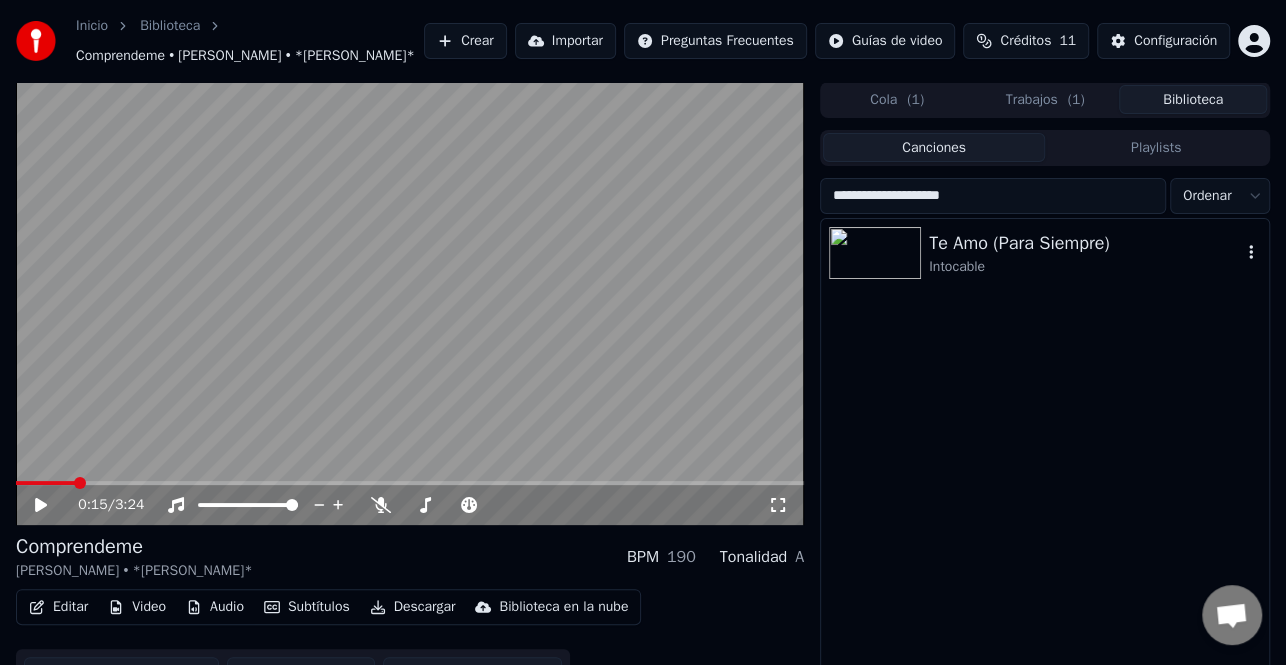 type on "**********" 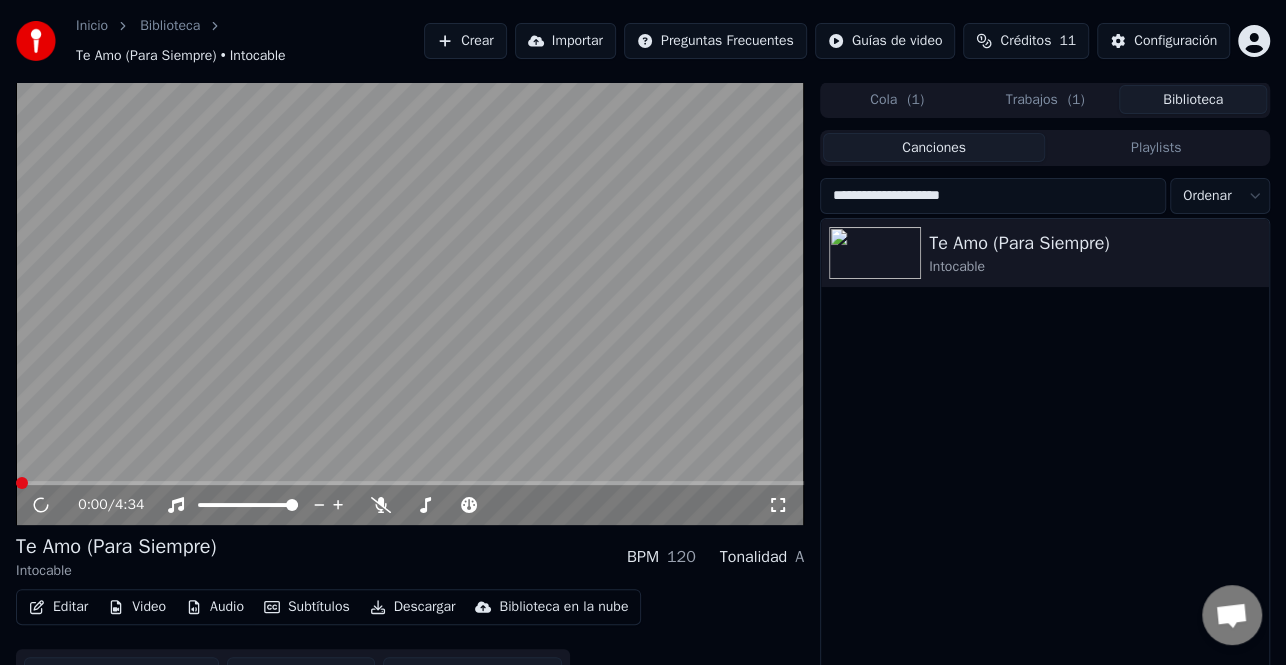 click at bounding box center [410, 303] 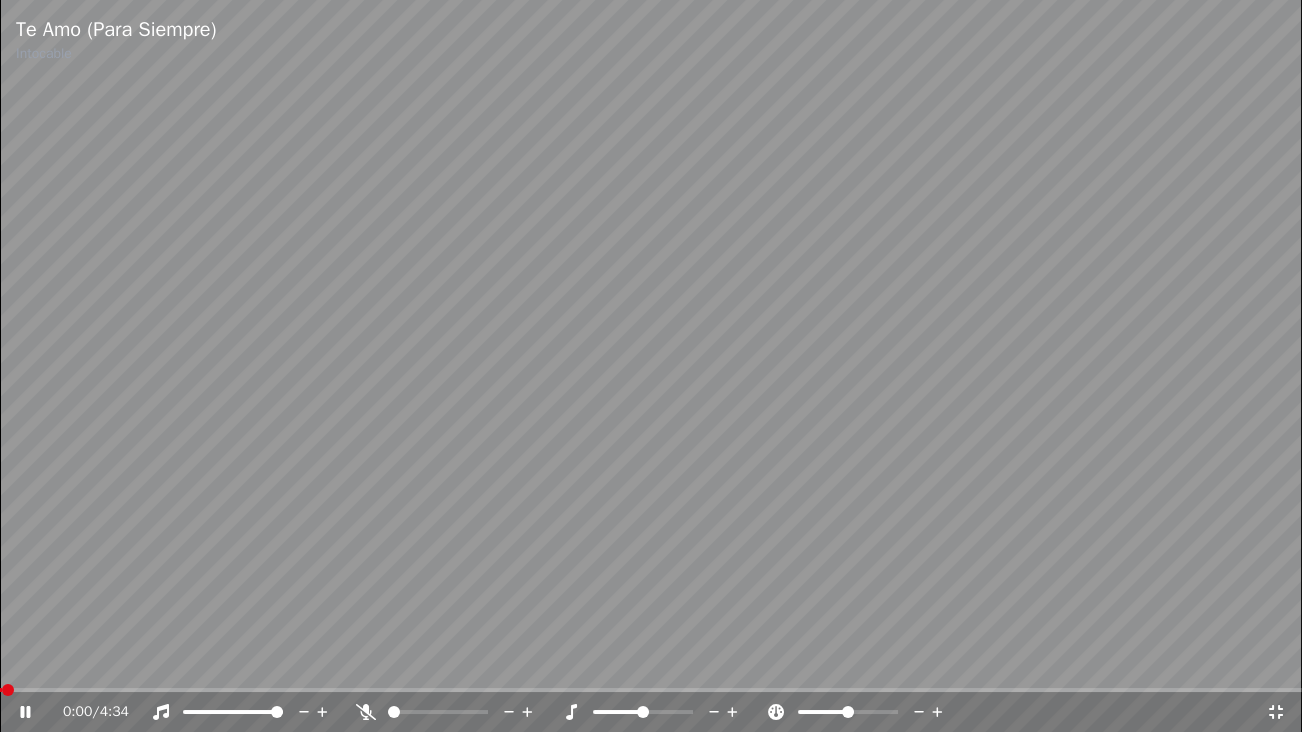 click 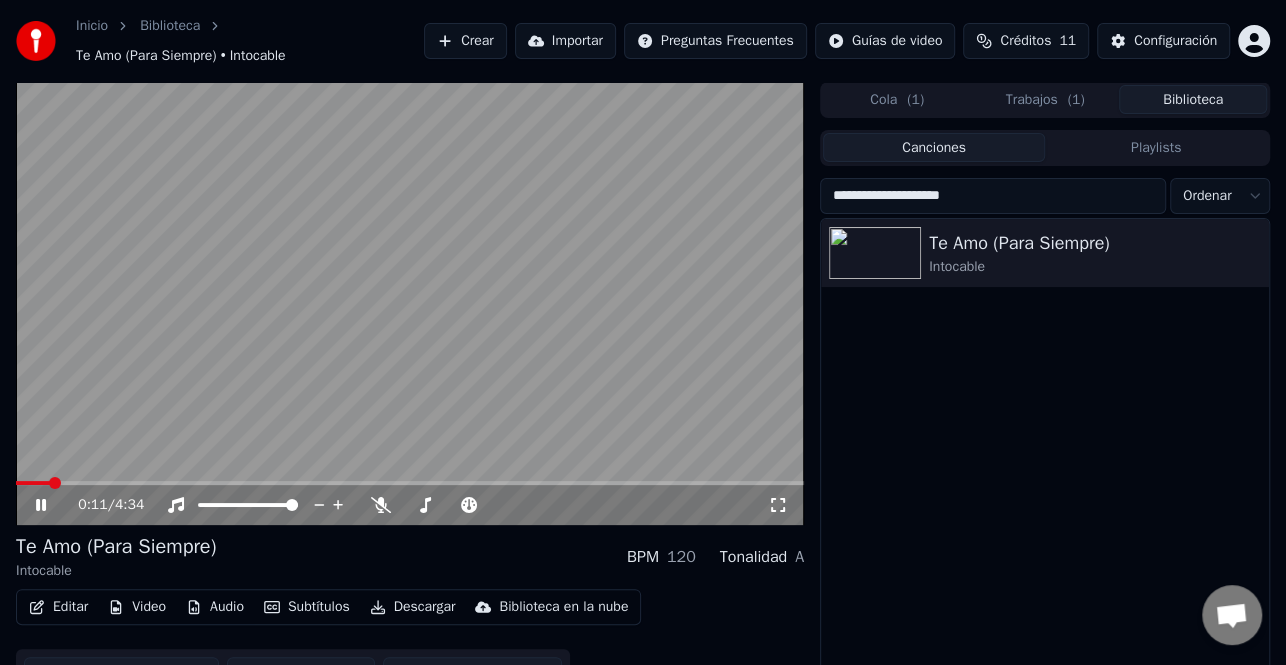 click 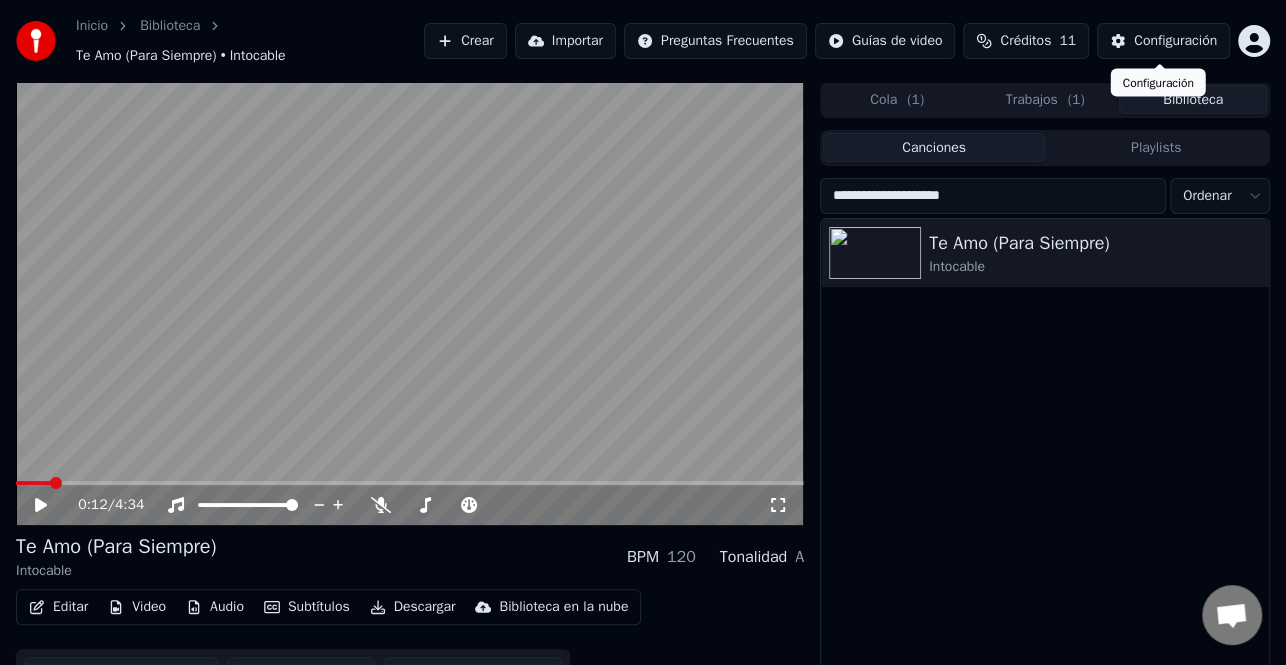 click on "Configuración" at bounding box center (1163, 41) 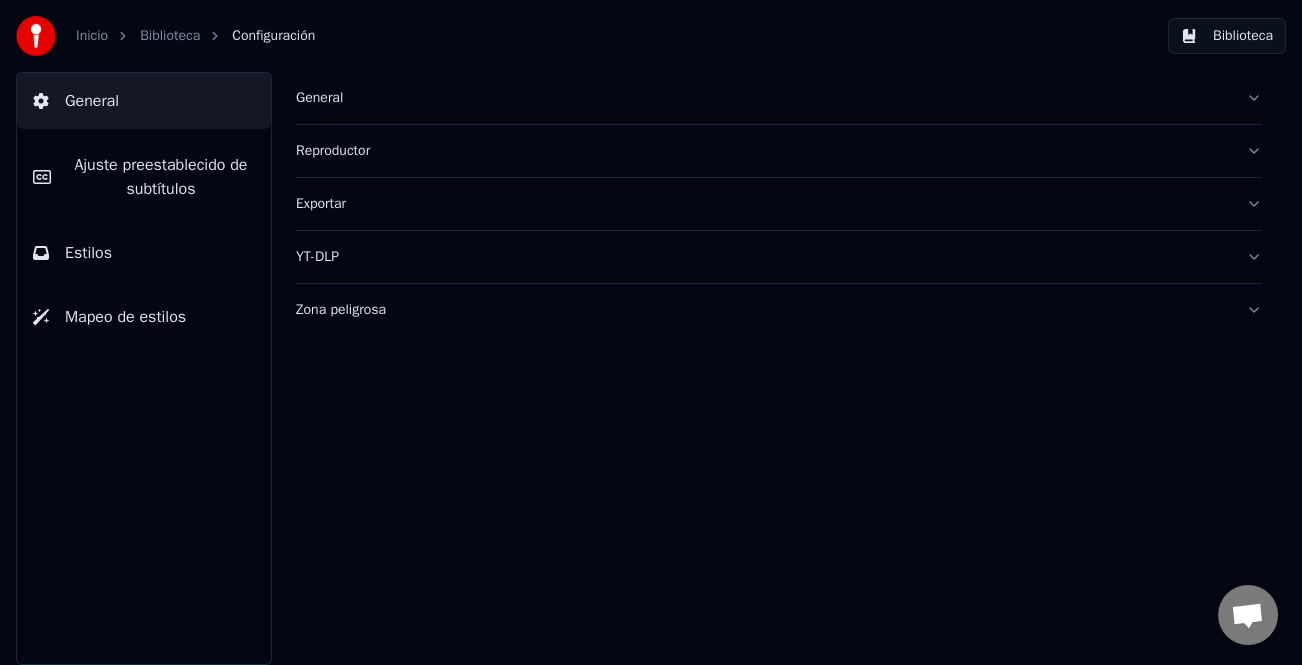 click on "Ajuste preestablecido de subtítulos" at bounding box center (161, 177) 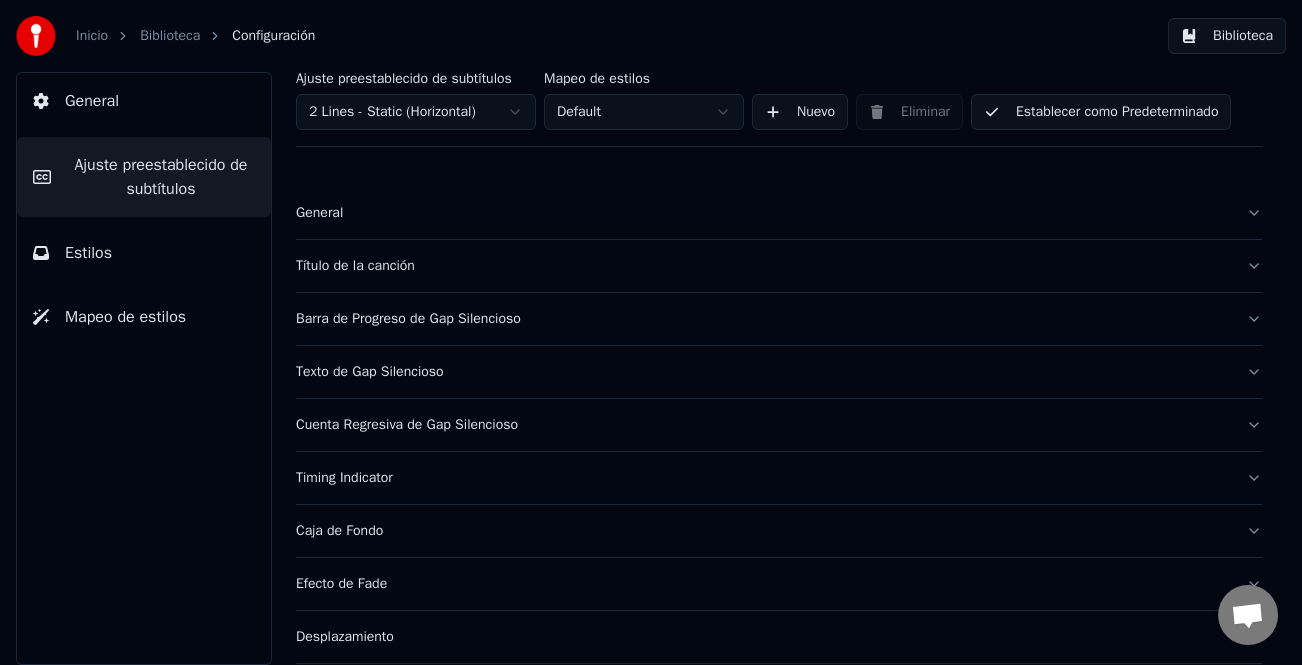 click on "Título de la canción" at bounding box center [763, 266] 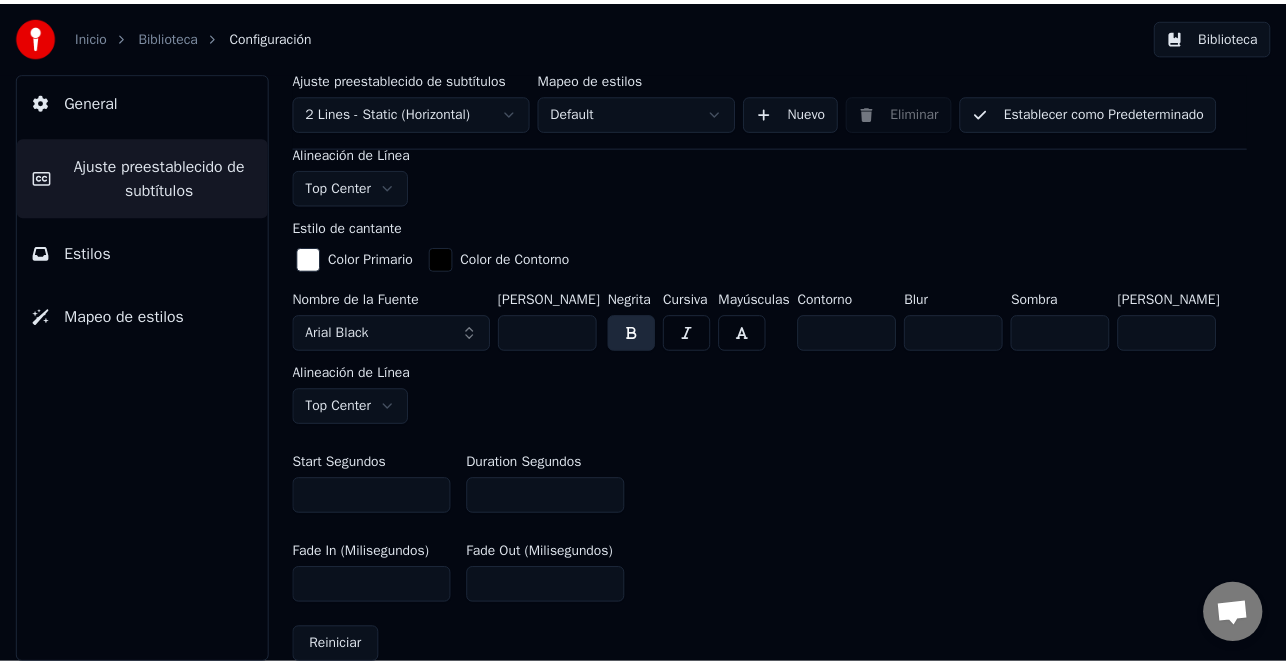 scroll, scrollTop: 800, scrollLeft: 0, axis: vertical 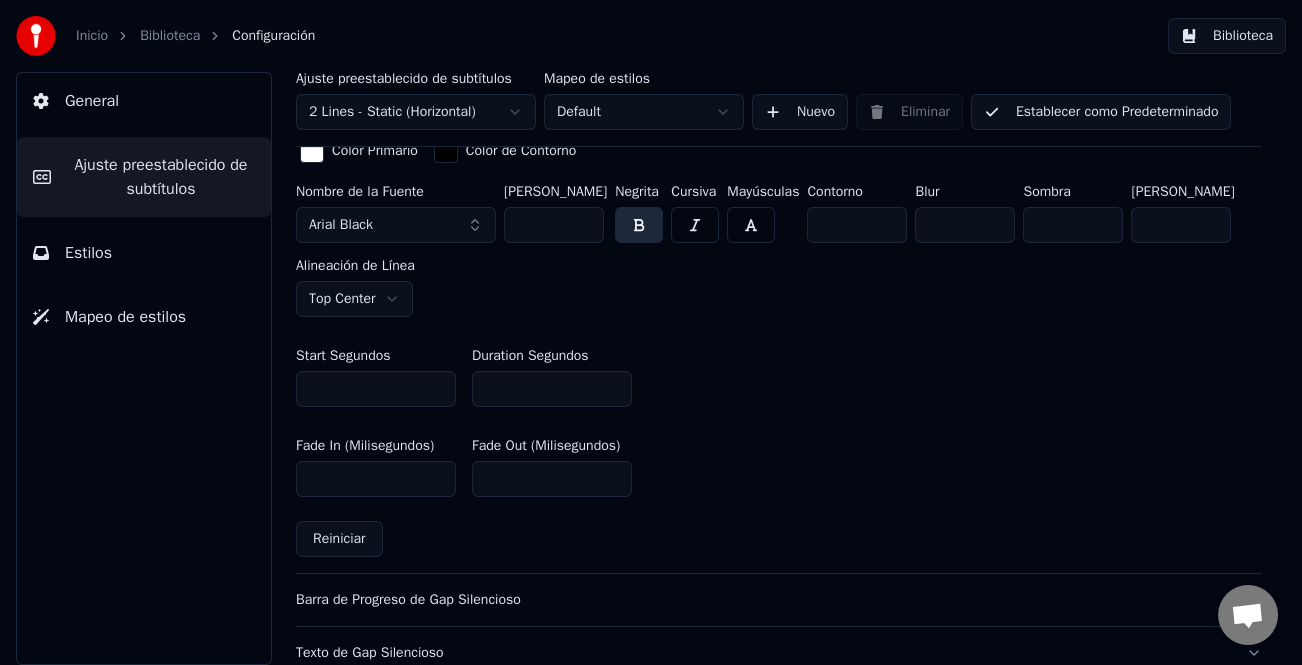 click on "*" at bounding box center (552, 389) 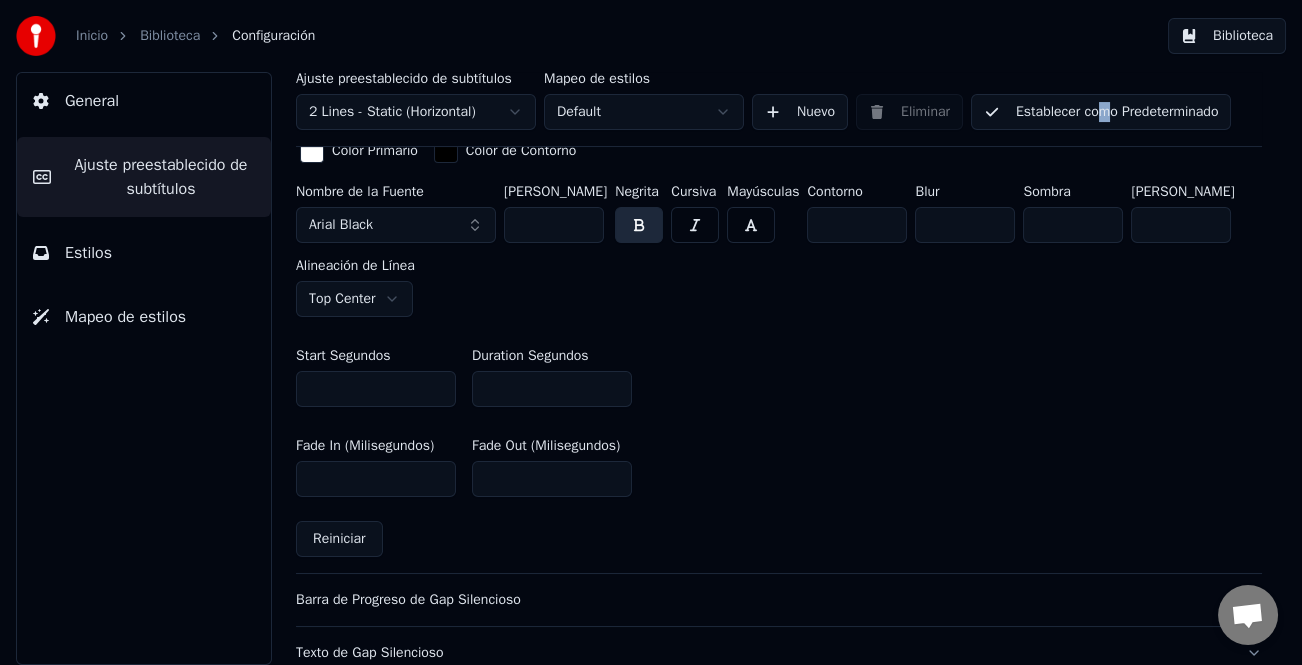 click on "Ajuste preestablecido de subtítulos 2 Lines - Static (Horizontal) Mapeo de estilos Default Nuevo Eliminar Establecer como Predeterminado" at bounding box center (779, 109) 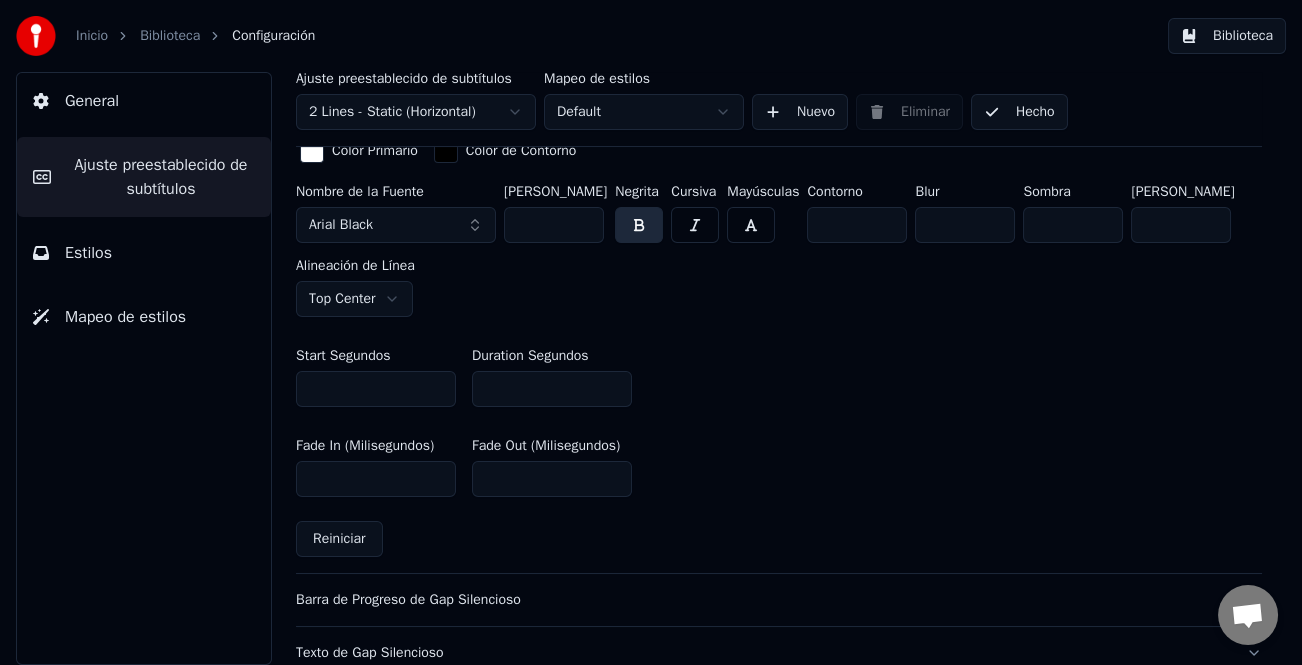 click on "Hecho" at bounding box center [1019, 112] 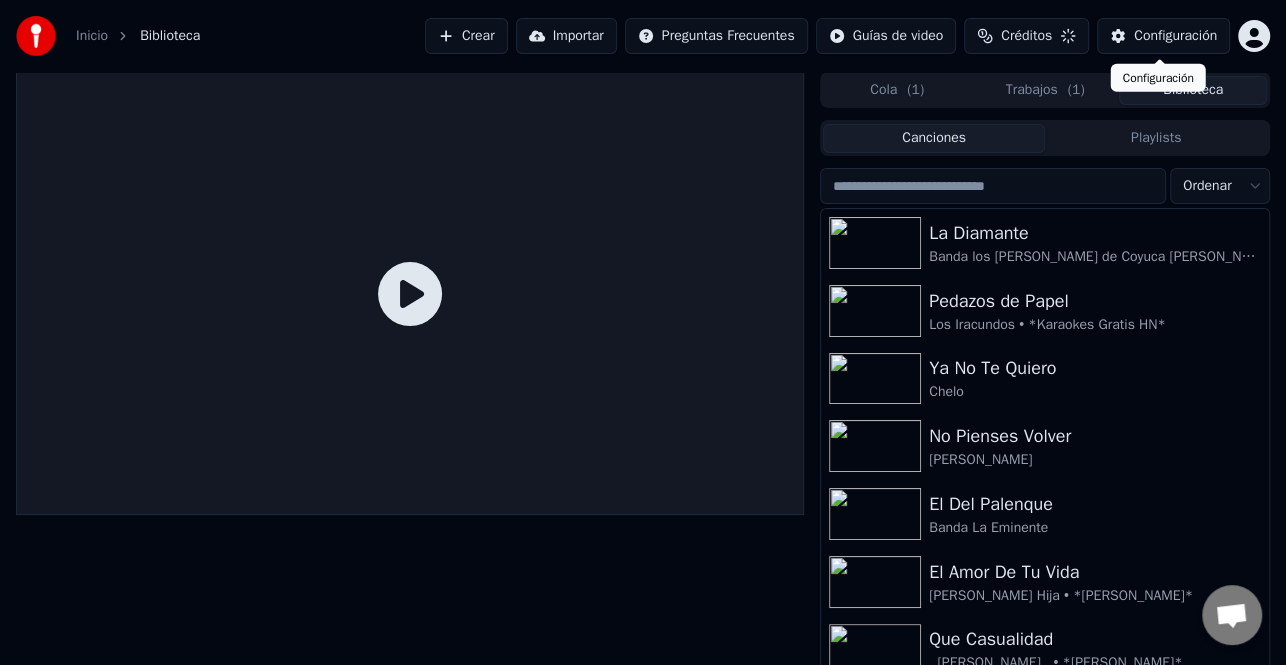 click at bounding box center [993, 186] 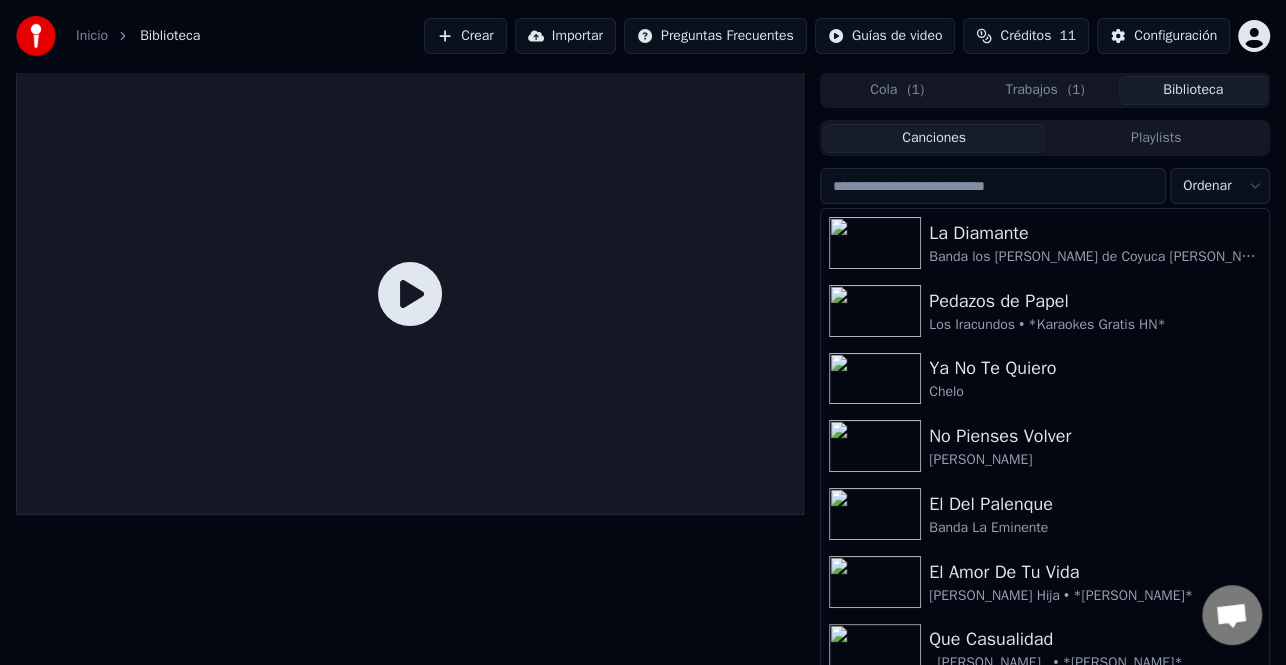 paste on "**********" 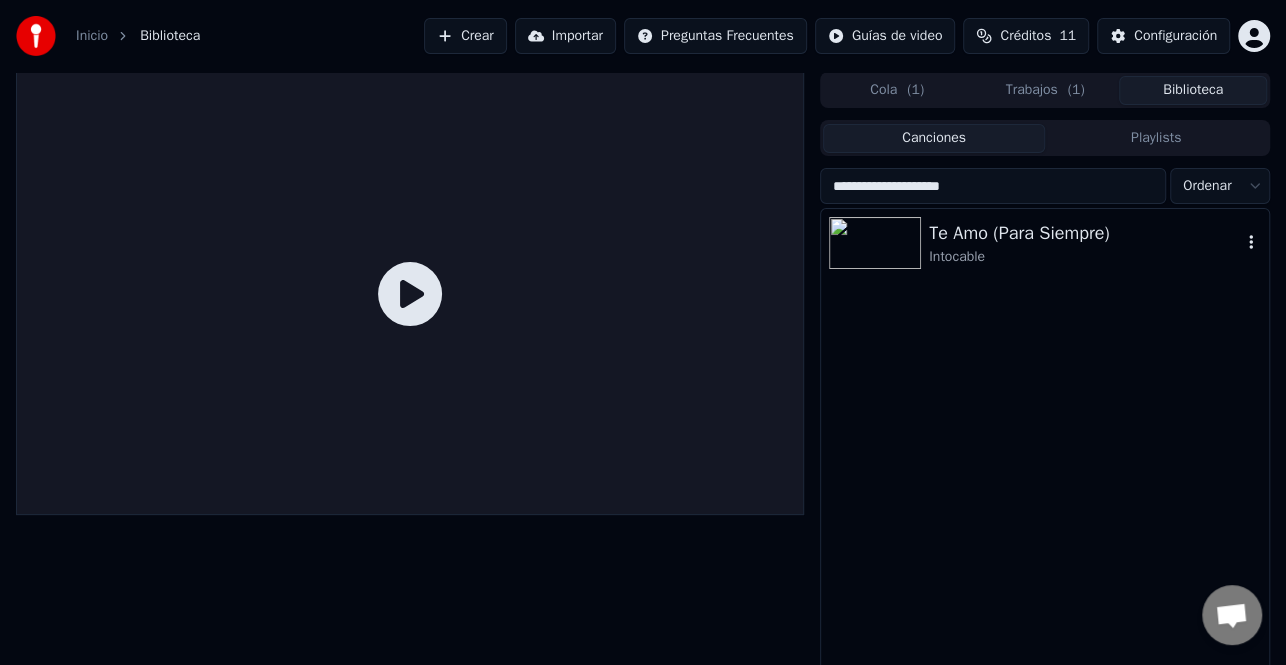 type on "**********" 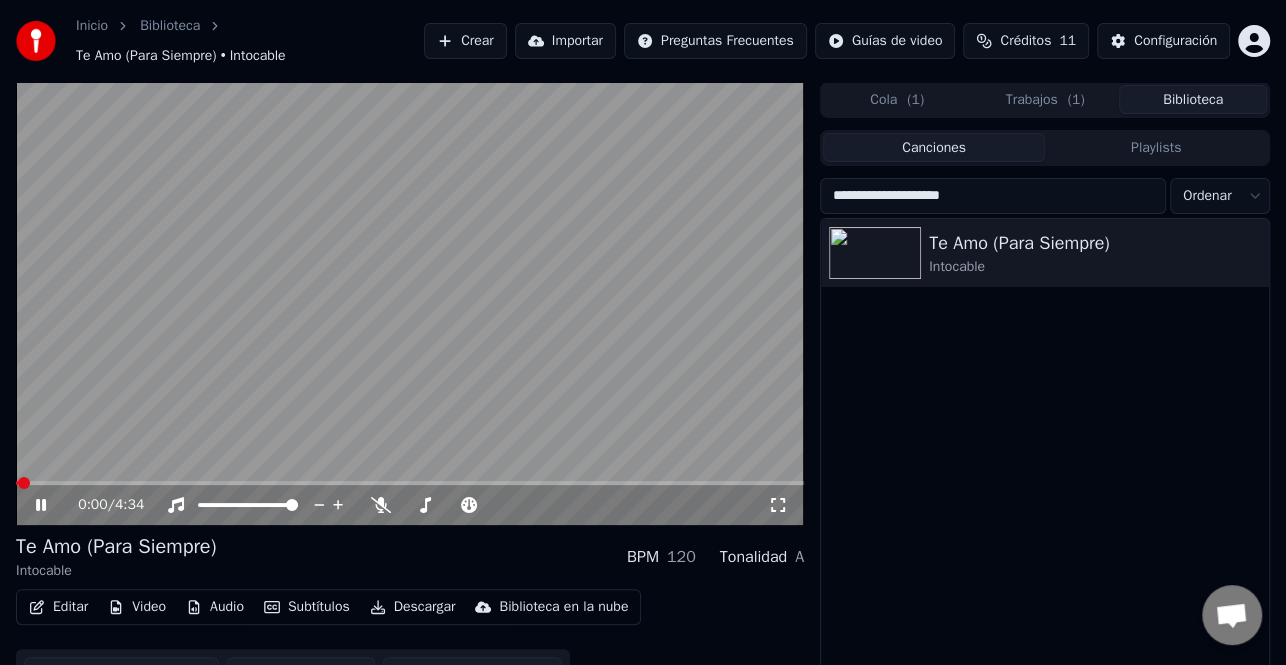 click at bounding box center [24, 483] 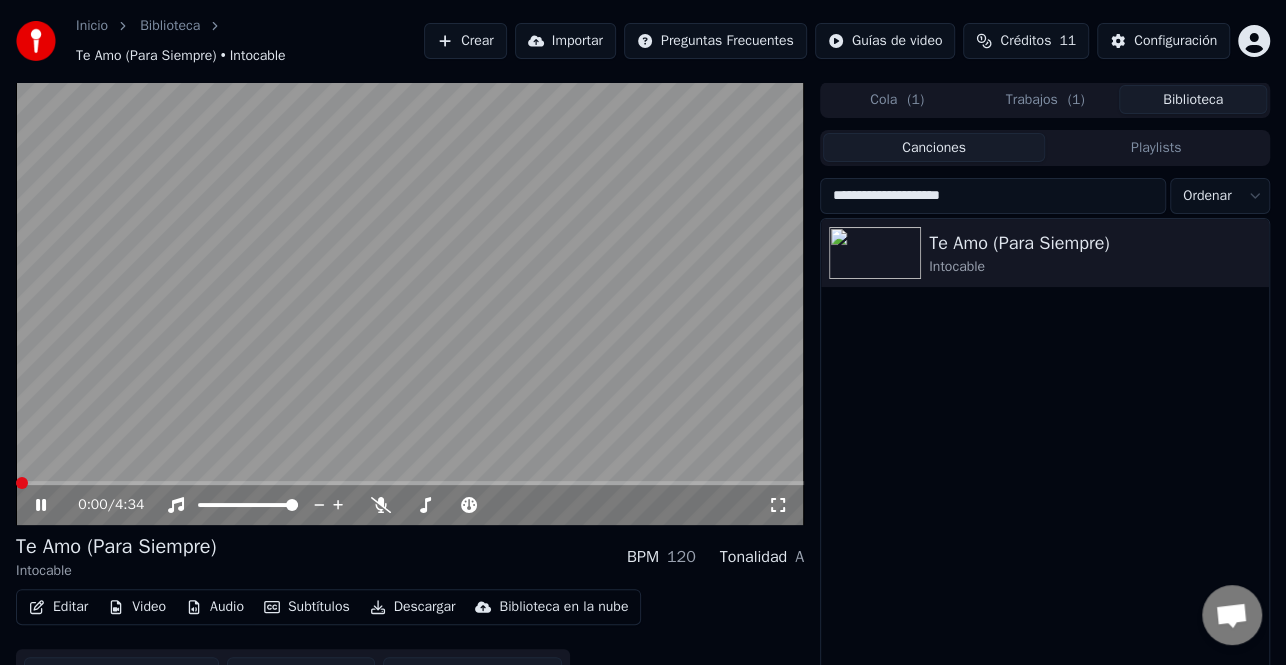 click 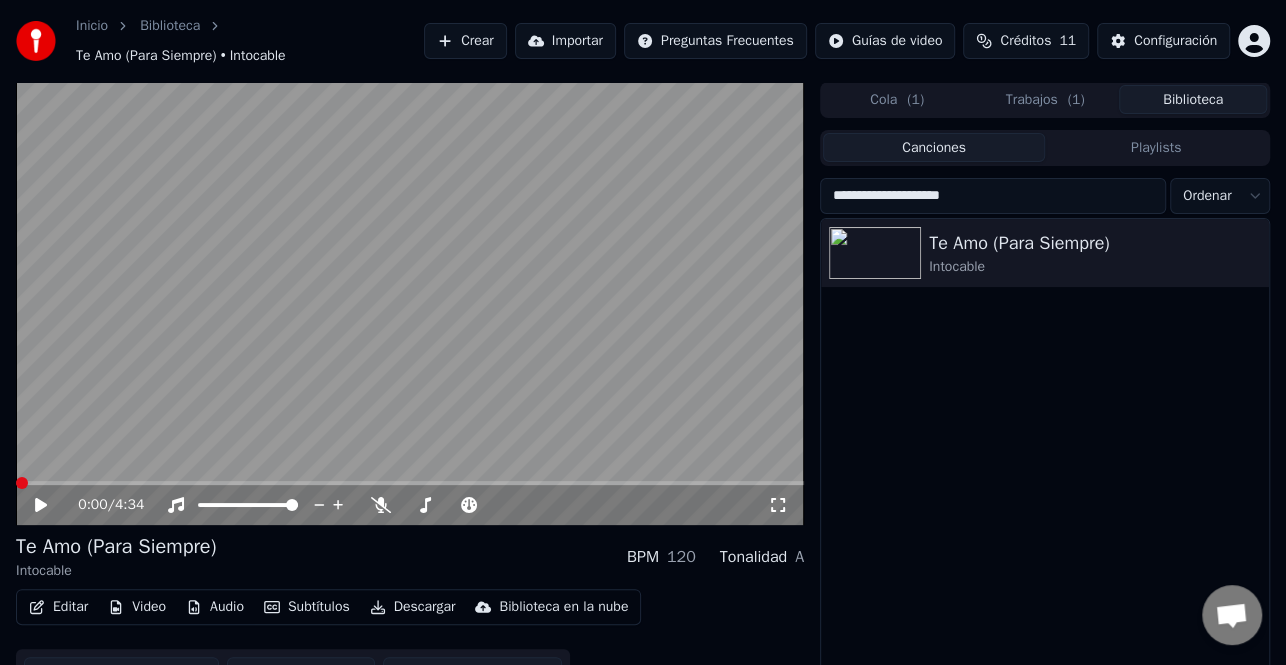 click 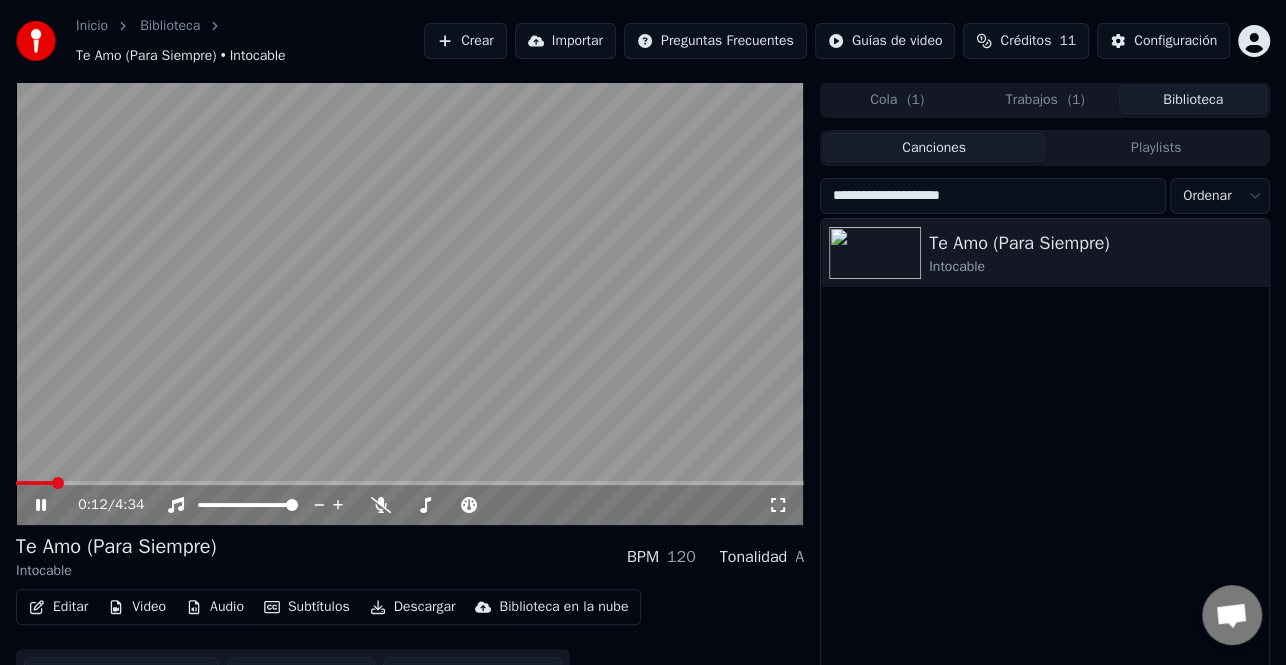 click 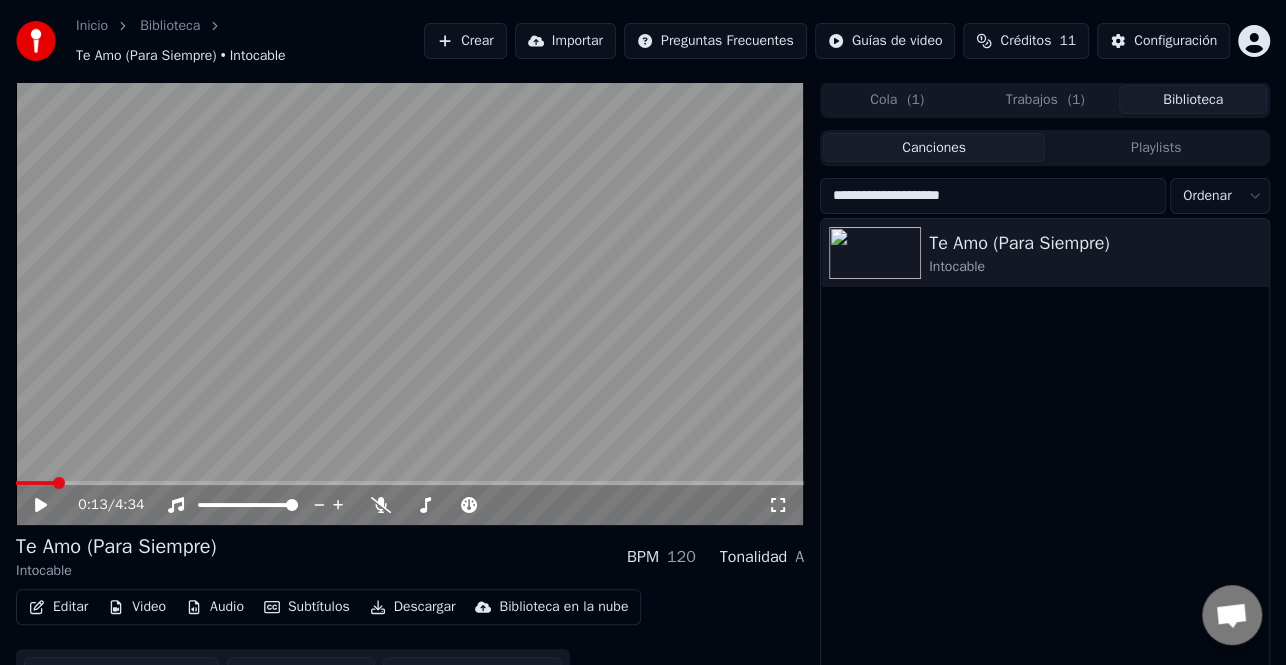 click on "Descargar" at bounding box center (413, 607) 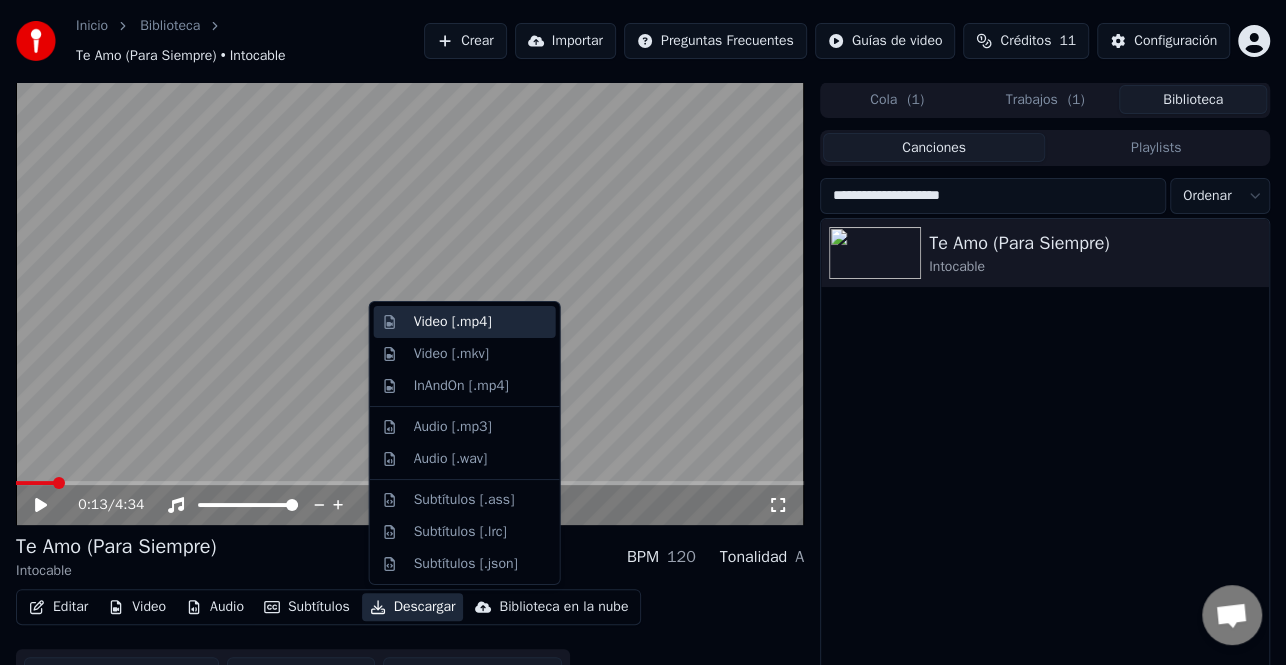 click on "Video [.mp4]" at bounding box center [465, 322] 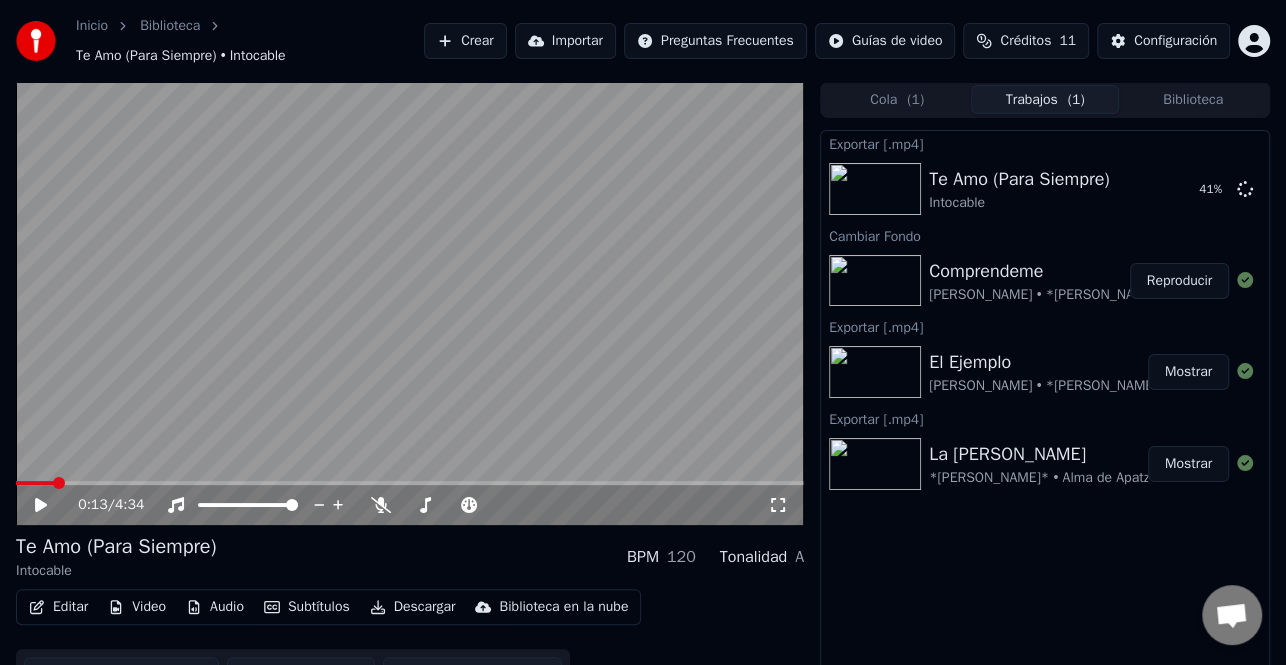 click on "Reproducir" at bounding box center (1179, 281) 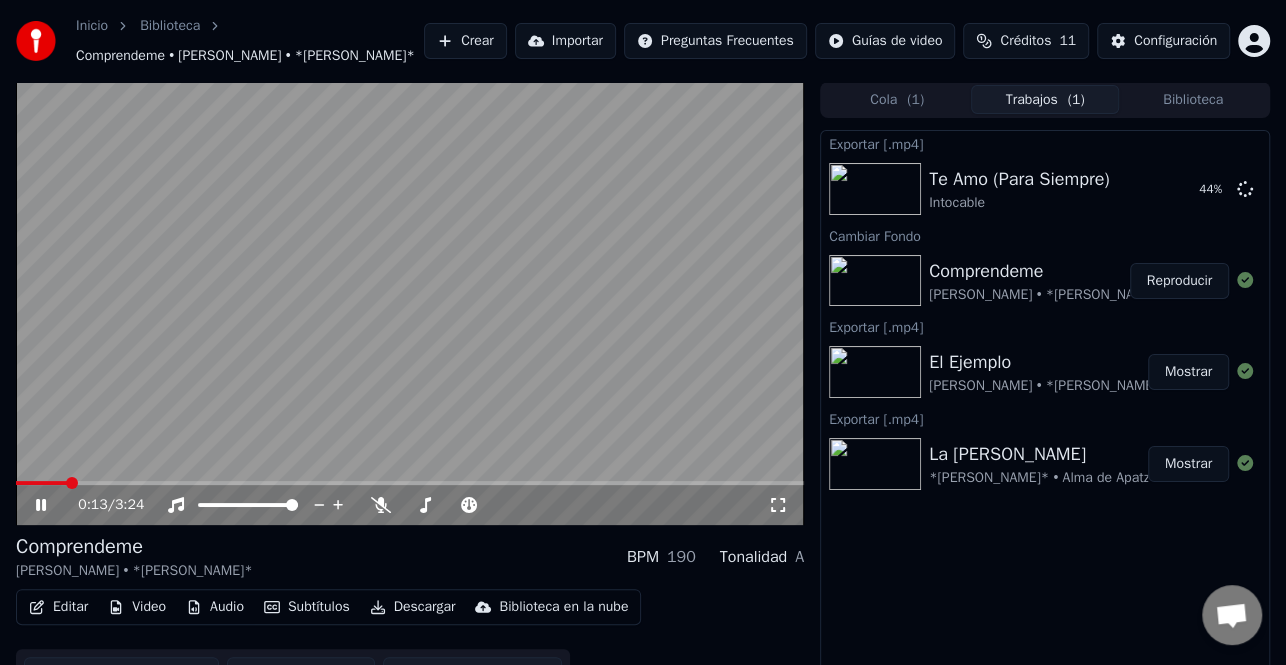 click 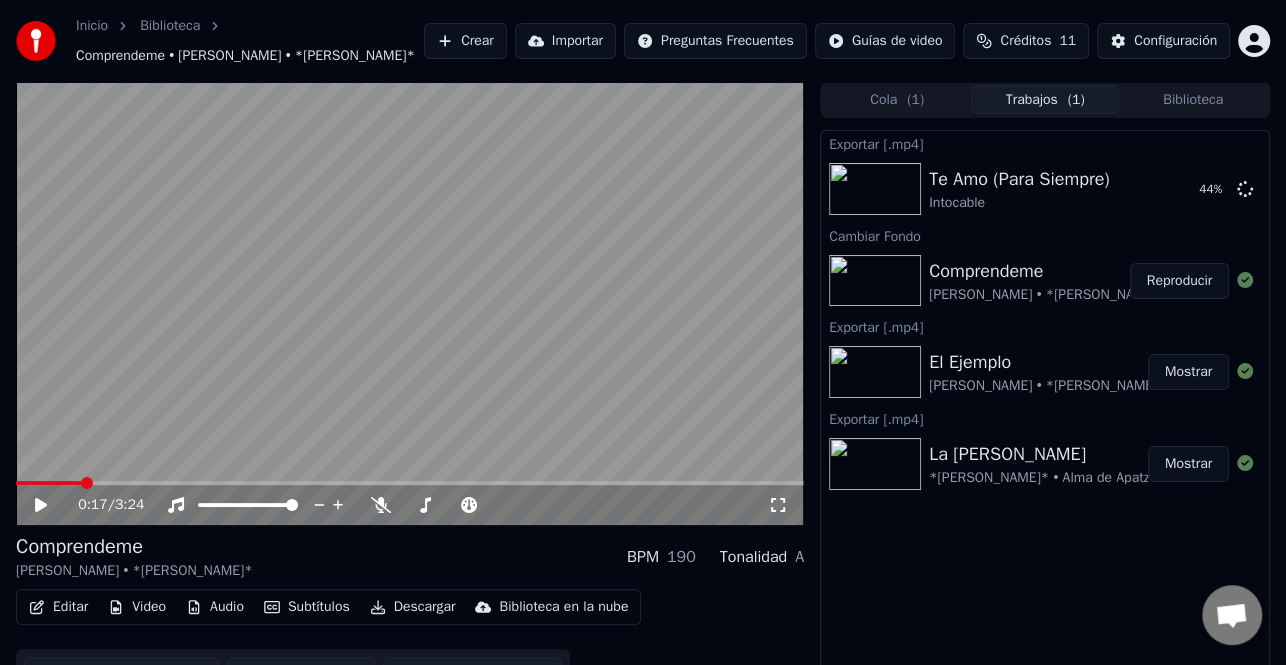 click on "Descargar" at bounding box center (413, 607) 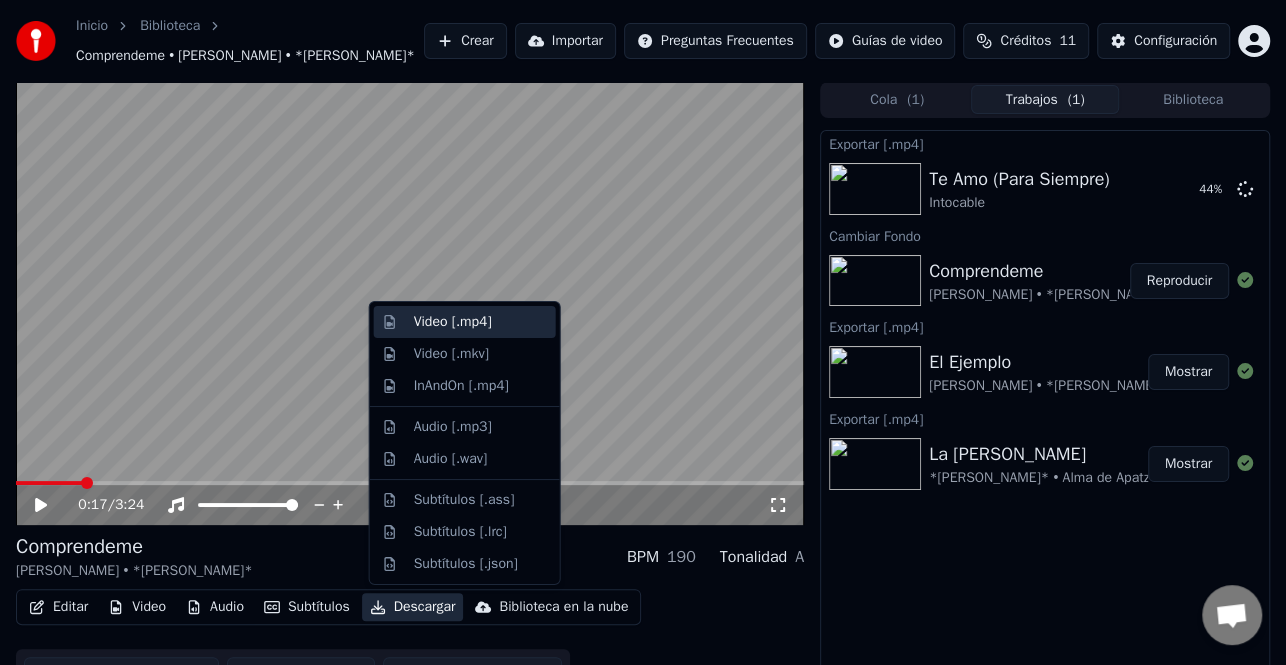 click on "Video [.mp4]" at bounding box center [465, 322] 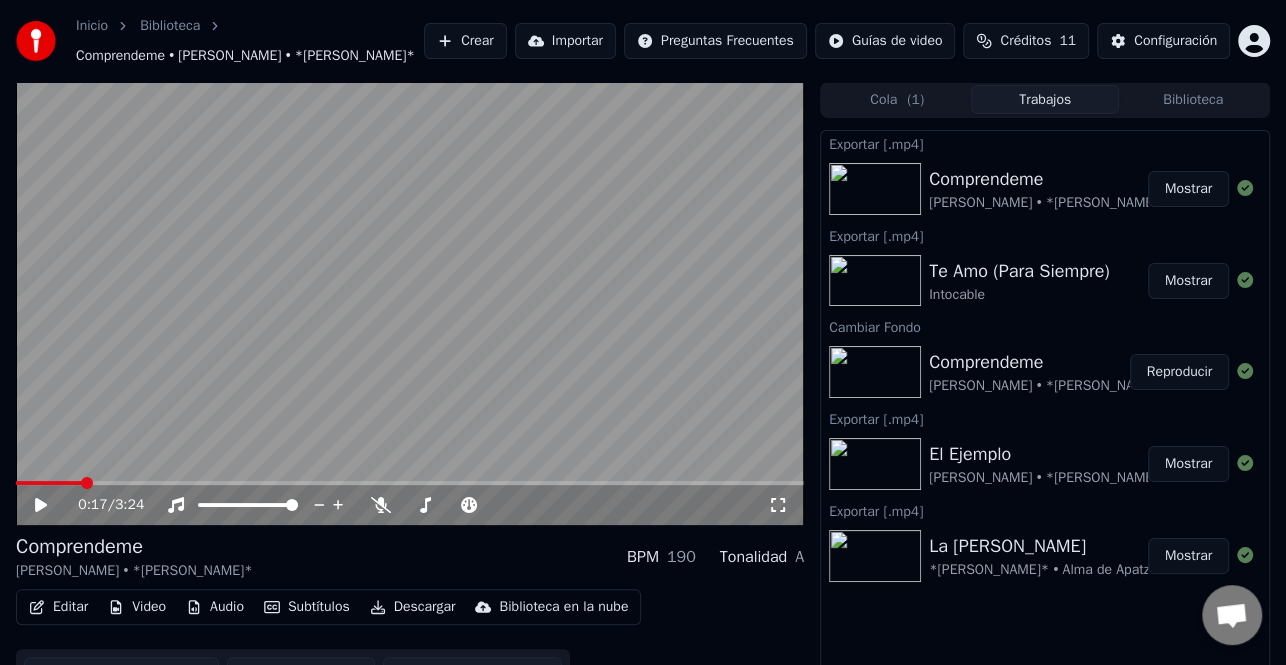 click on "Mostrar" at bounding box center [1188, 189] 